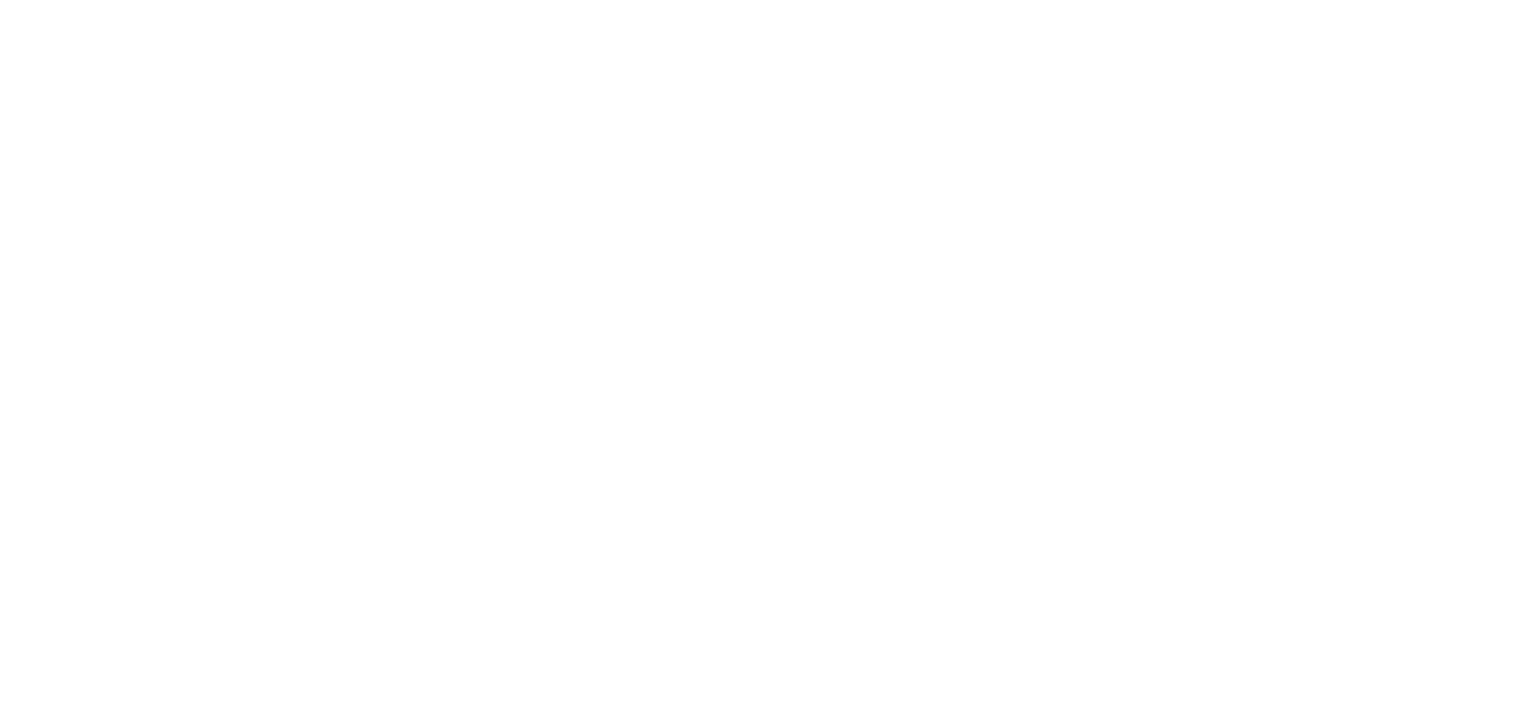 scroll, scrollTop: 0, scrollLeft: 0, axis: both 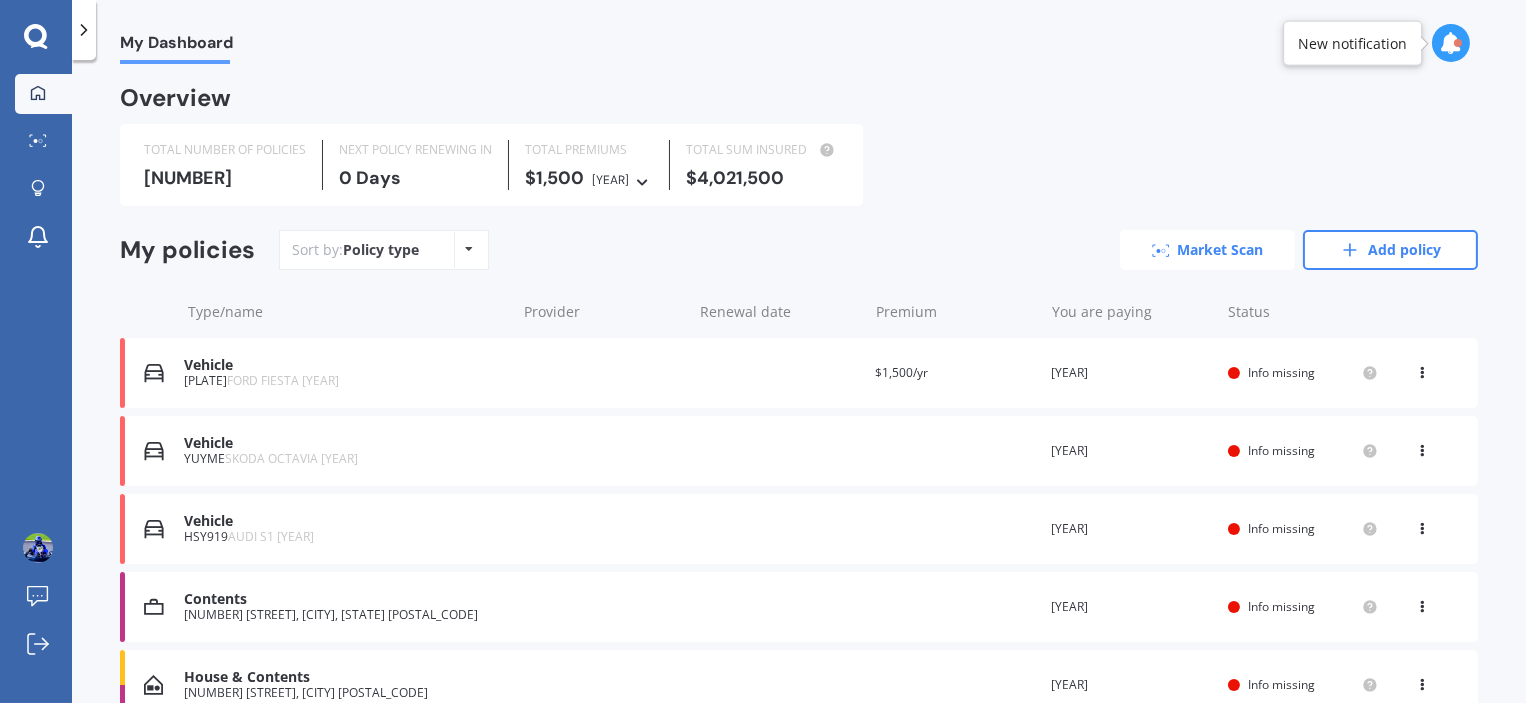 click on "Market Scan" at bounding box center [1207, 250] 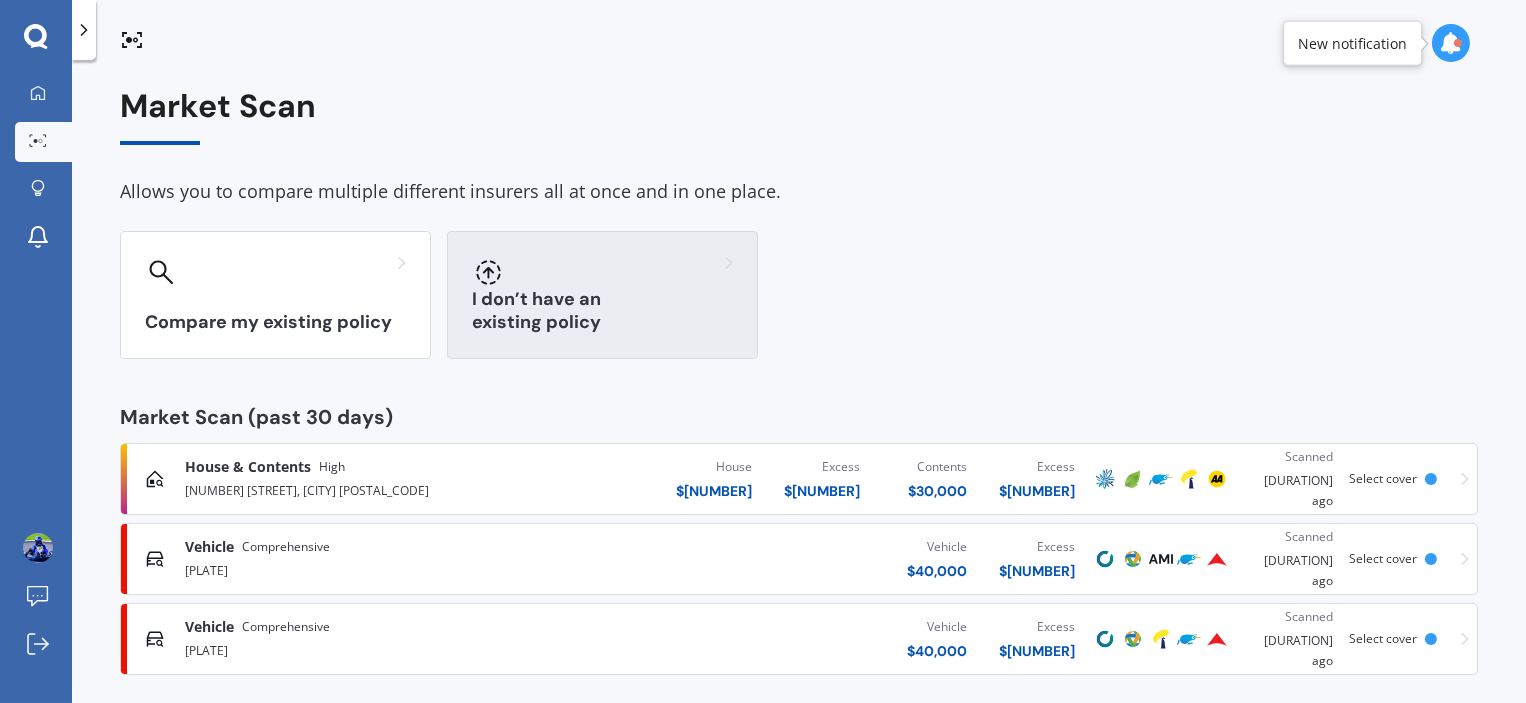 click at bounding box center (275, 272) 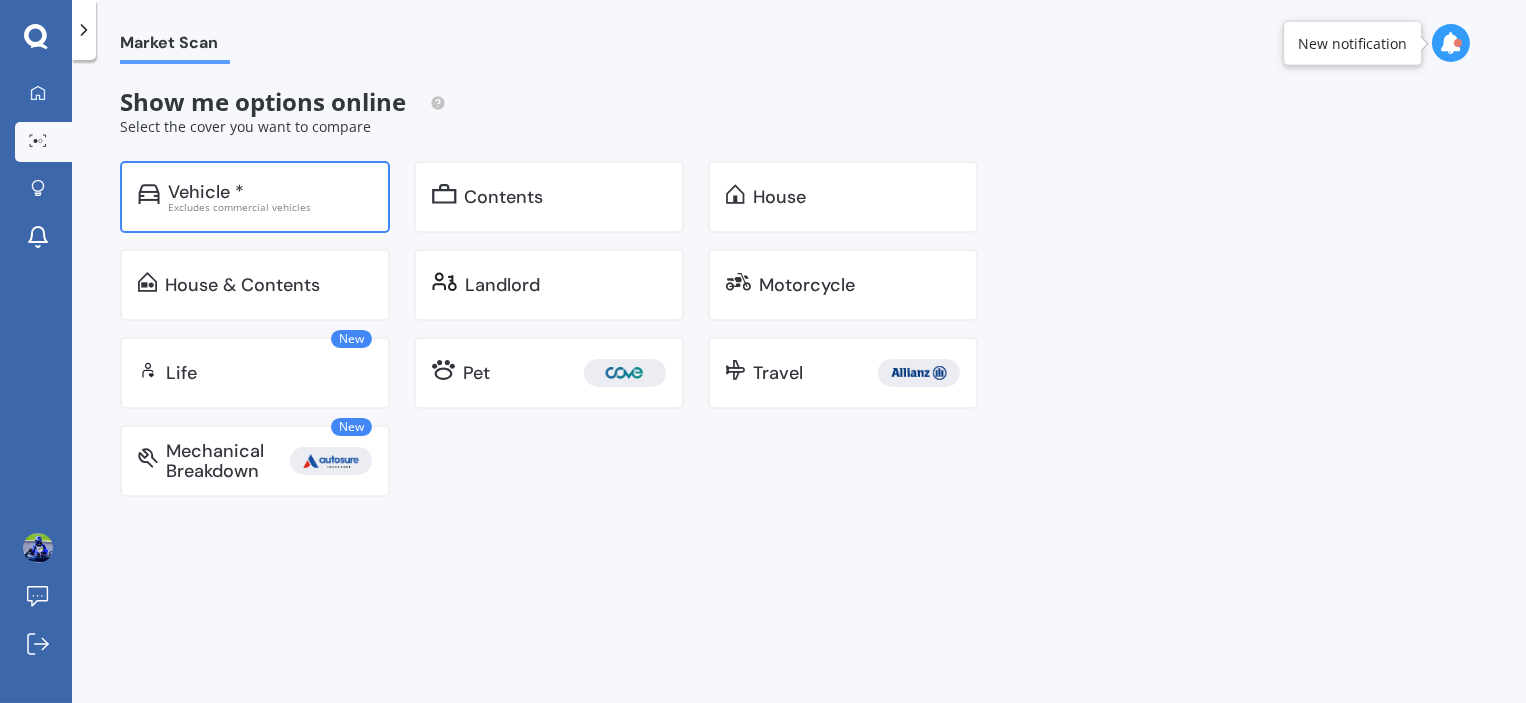 click on "Excludes commercial vehicles" at bounding box center (270, 207) 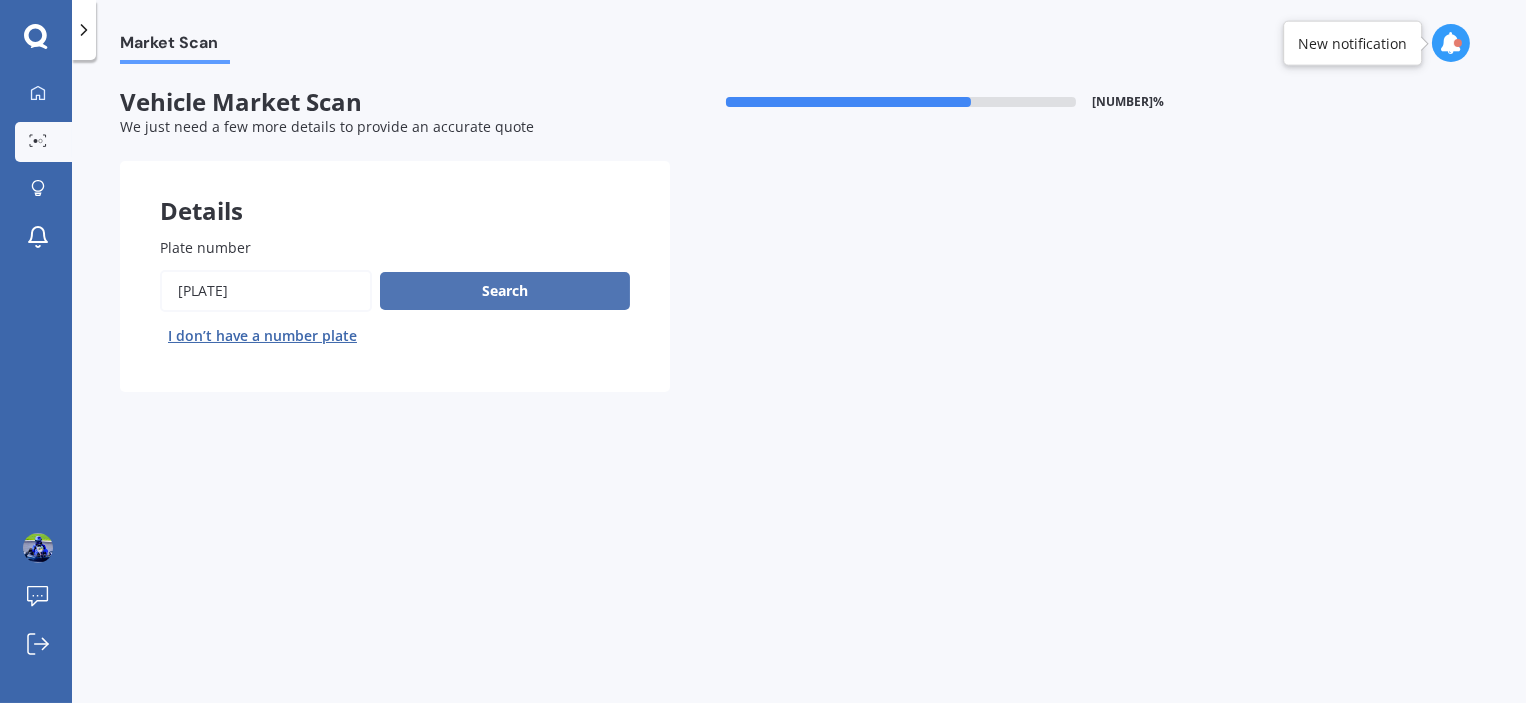click on "Search" at bounding box center (505, 291) 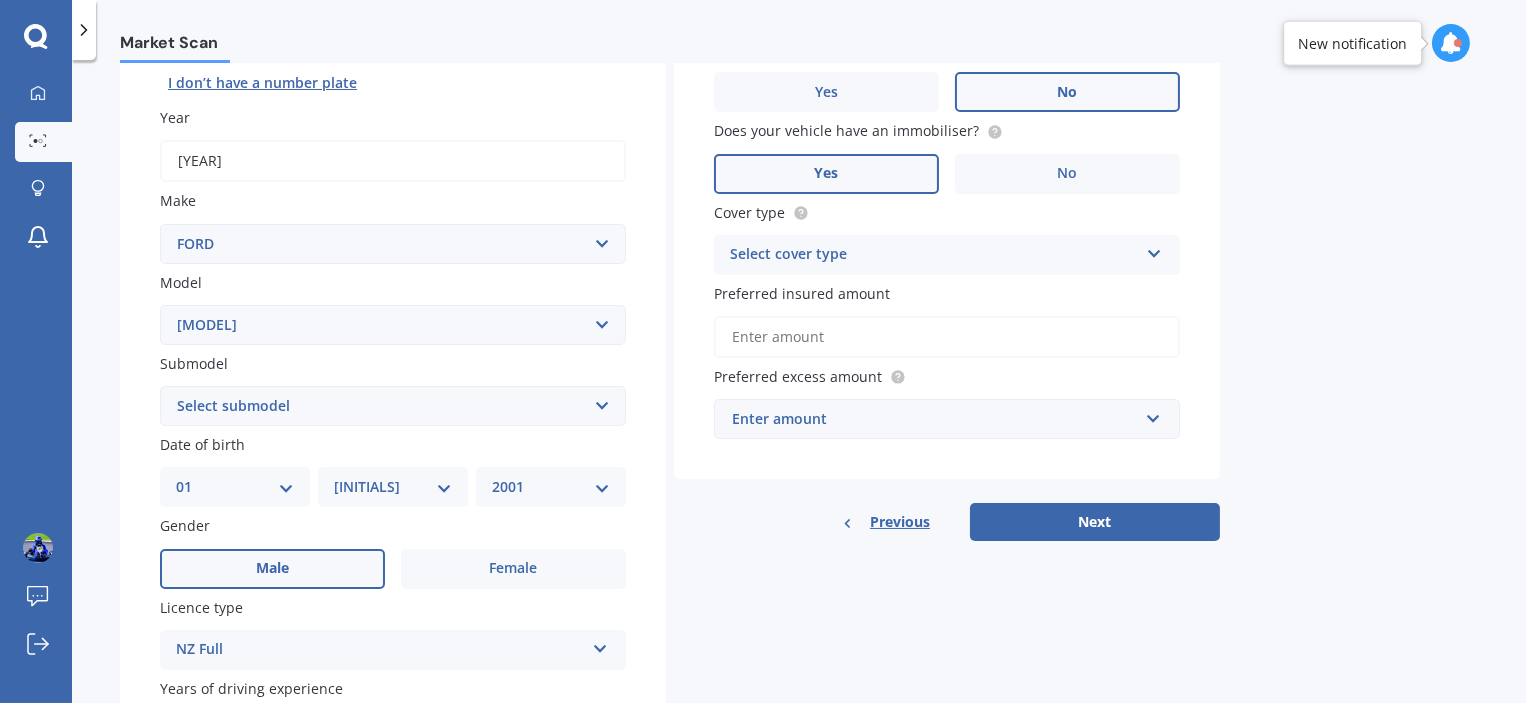 scroll, scrollTop: 300, scrollLeft: 0, axis: vertical 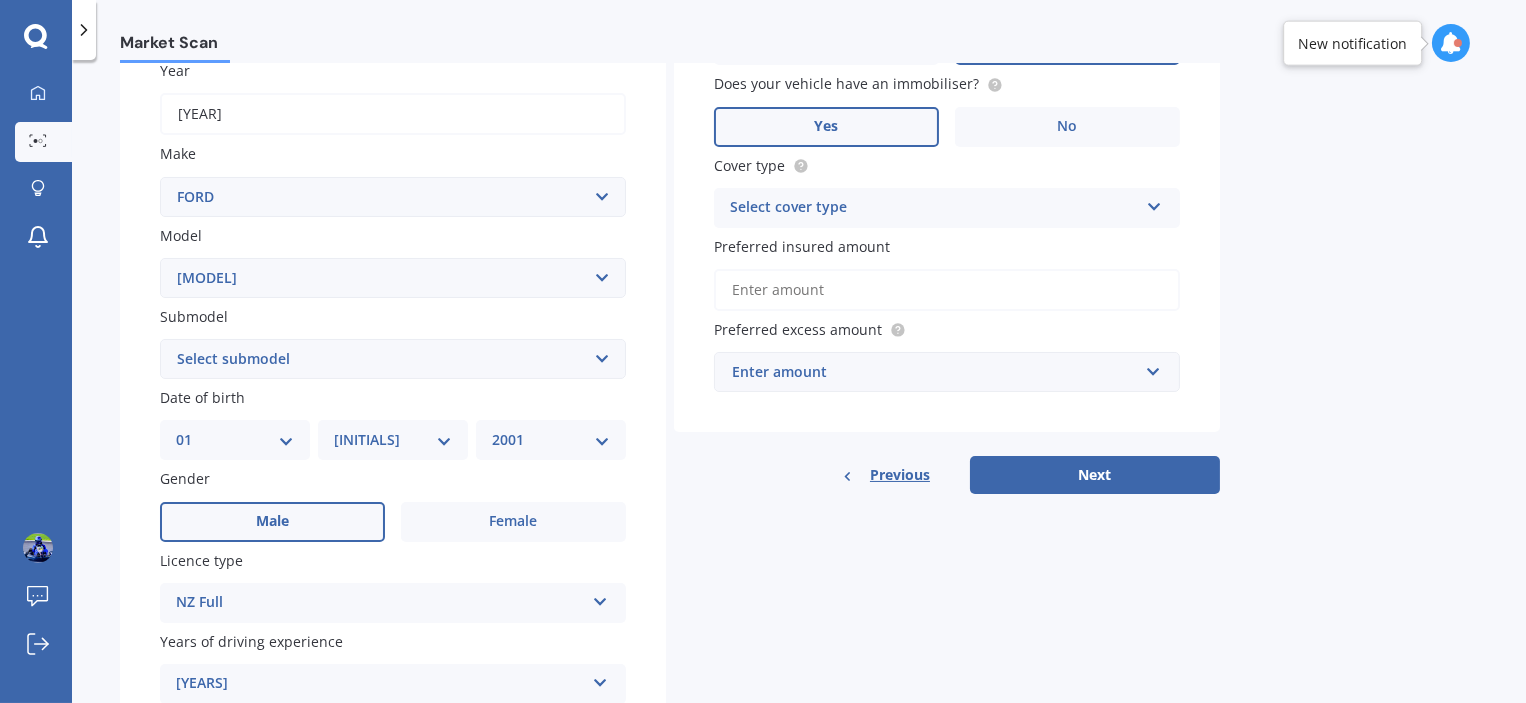 click on "Select submodel (All other) 1.0L Ecoboost 1.6 4WD Hatchback Hatchback turbo Sport Sport Petrol ST Trend XR2" at bounding box center [393, 359] 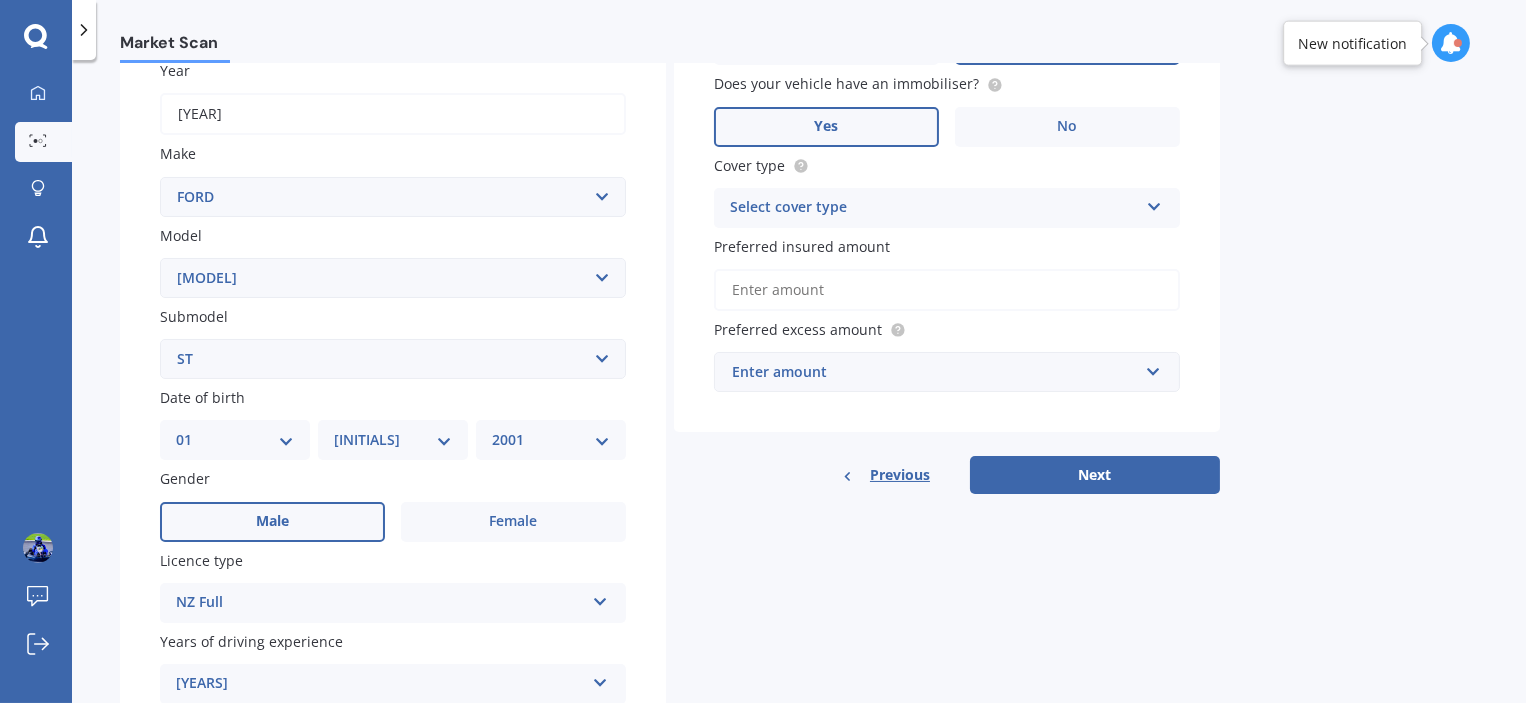click on "Select submodel (All other) 1.0L Ecoboost 1.6 4WD Hatchback Hatchback turbo Sport Sport Petrol ST Trend XR2" at bounding box center (393, 359) 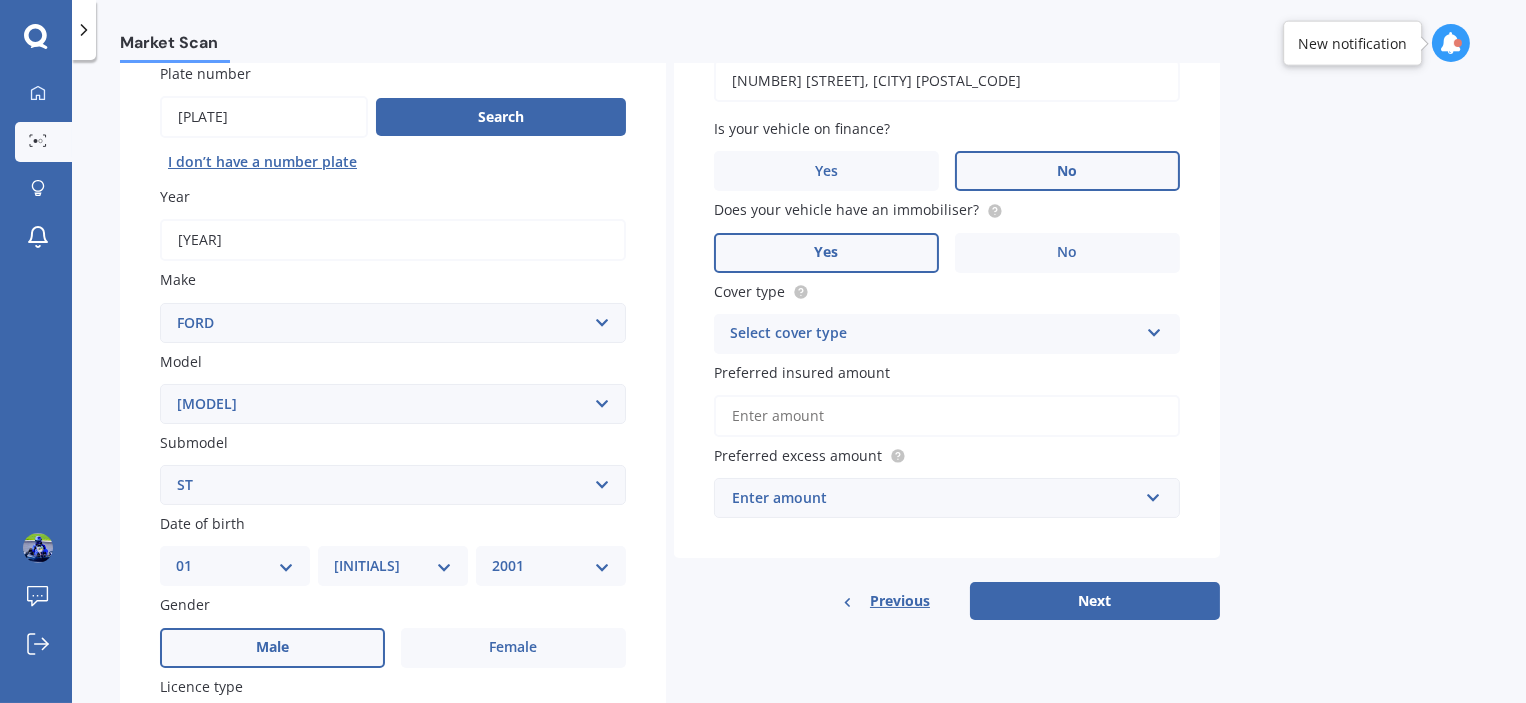 scroll, scrollTop: 73, scrollLeft: 0, axis: vertical 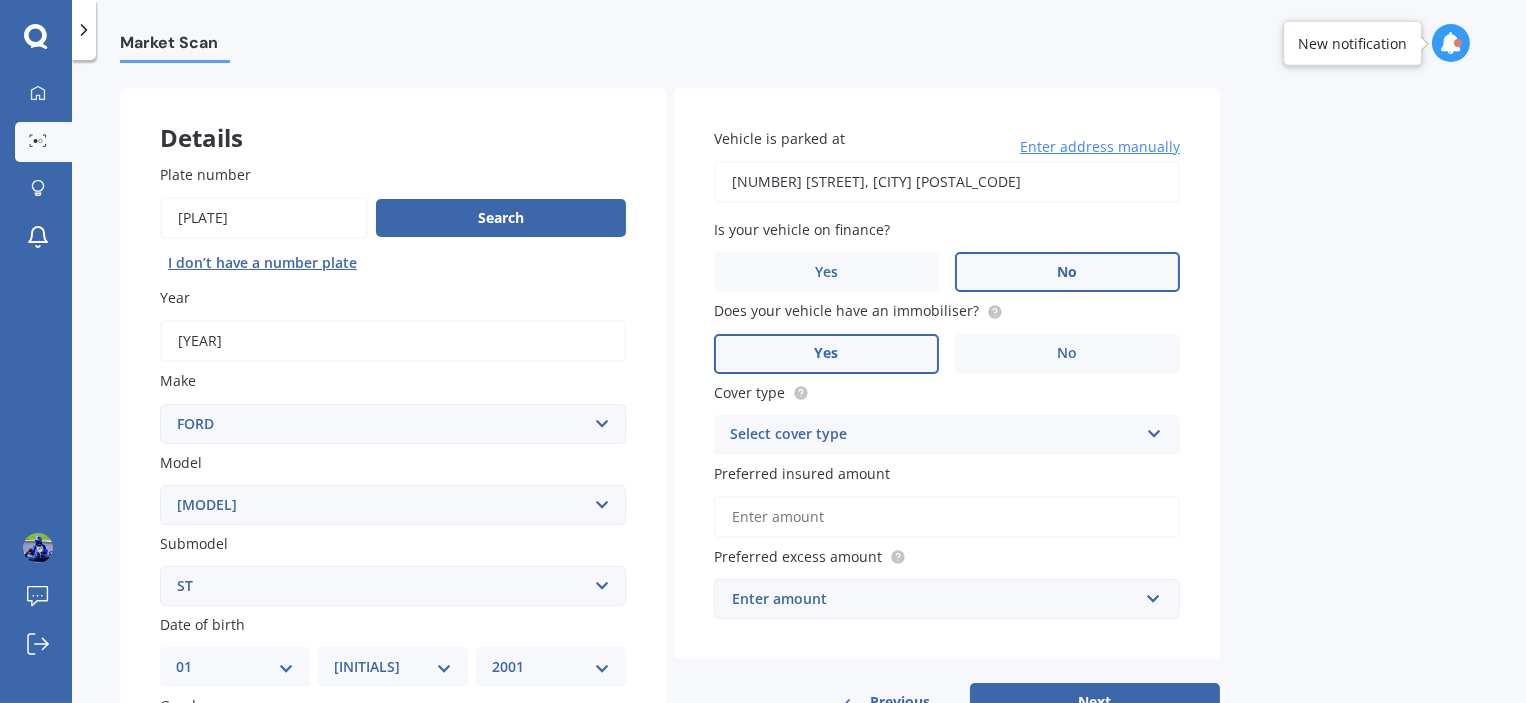drag, startPoint x: 980, startPoint y: 183, endPoint x: 428, endPoint y: 182, distance: 552.0009 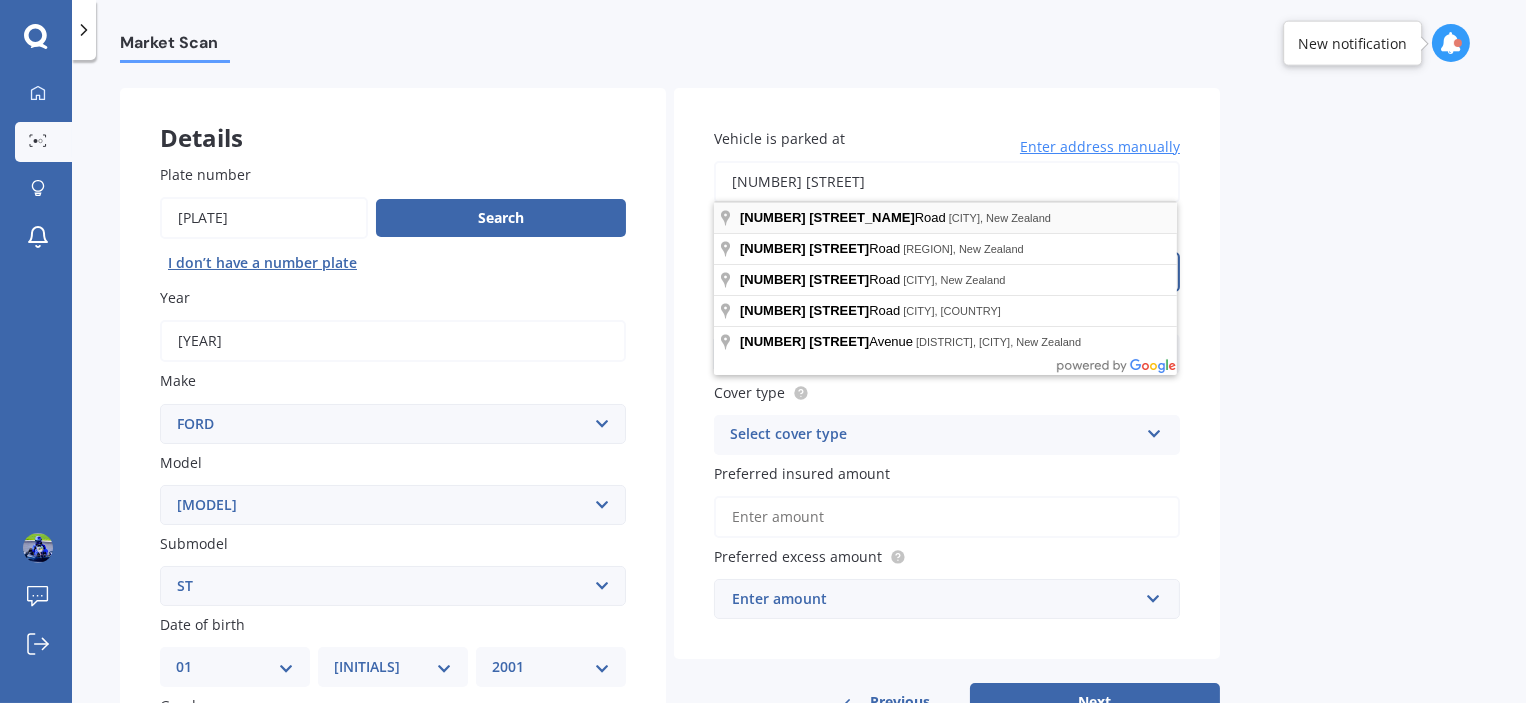 type on "[NUMBER] [STREET]" 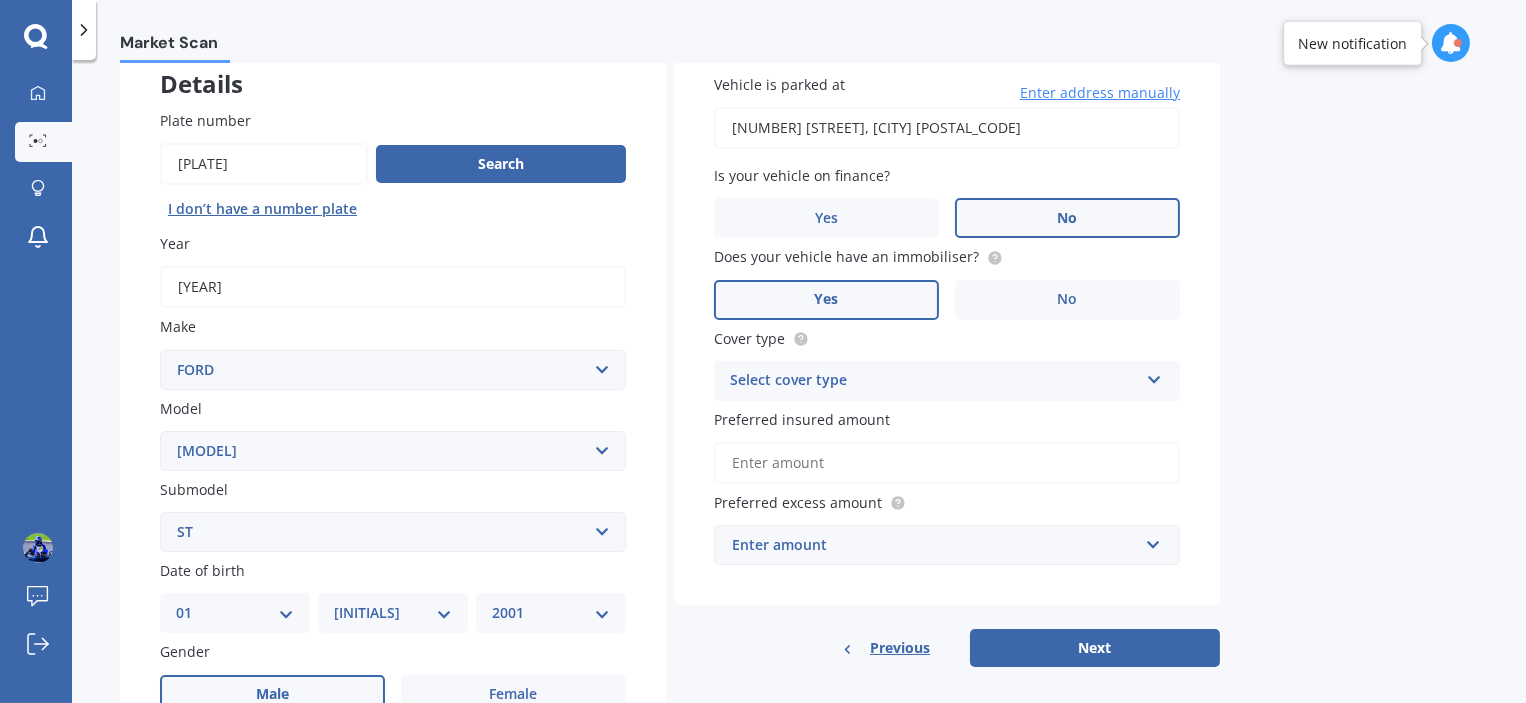scroll, scrollTop: 173, scrollLeft: 0, axis: vertical 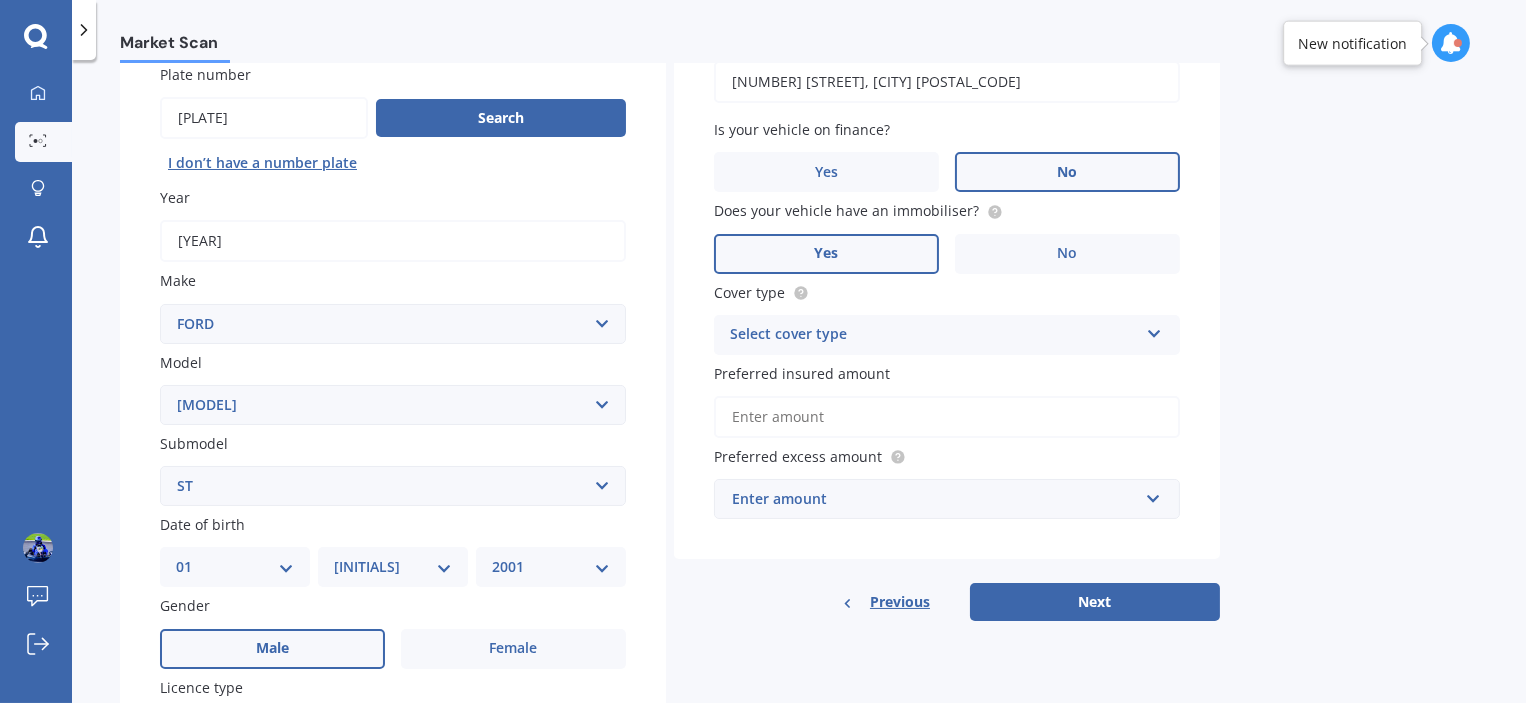 click on "Select cover type" at bounding box center [934, 335] 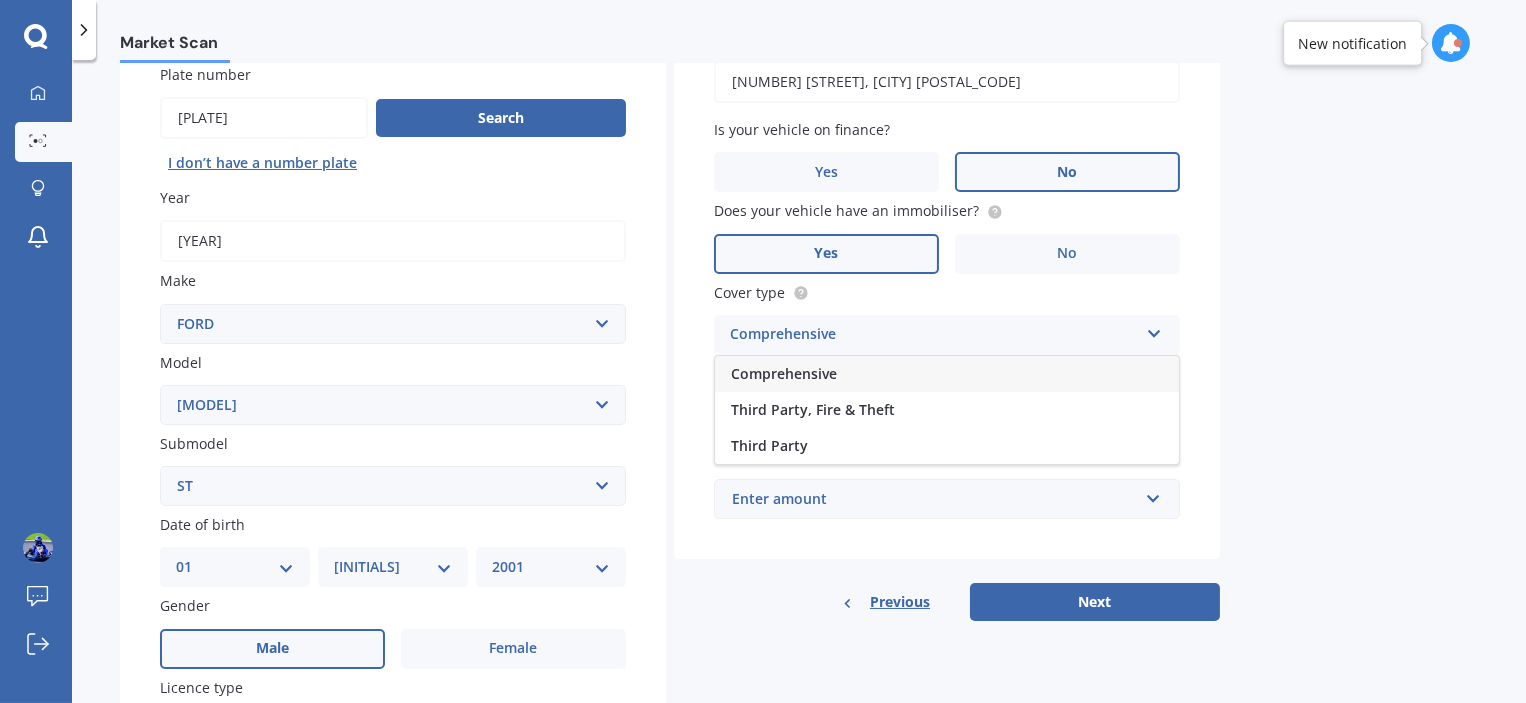 click on "Comprehensive" at bounding box center [947, 374] 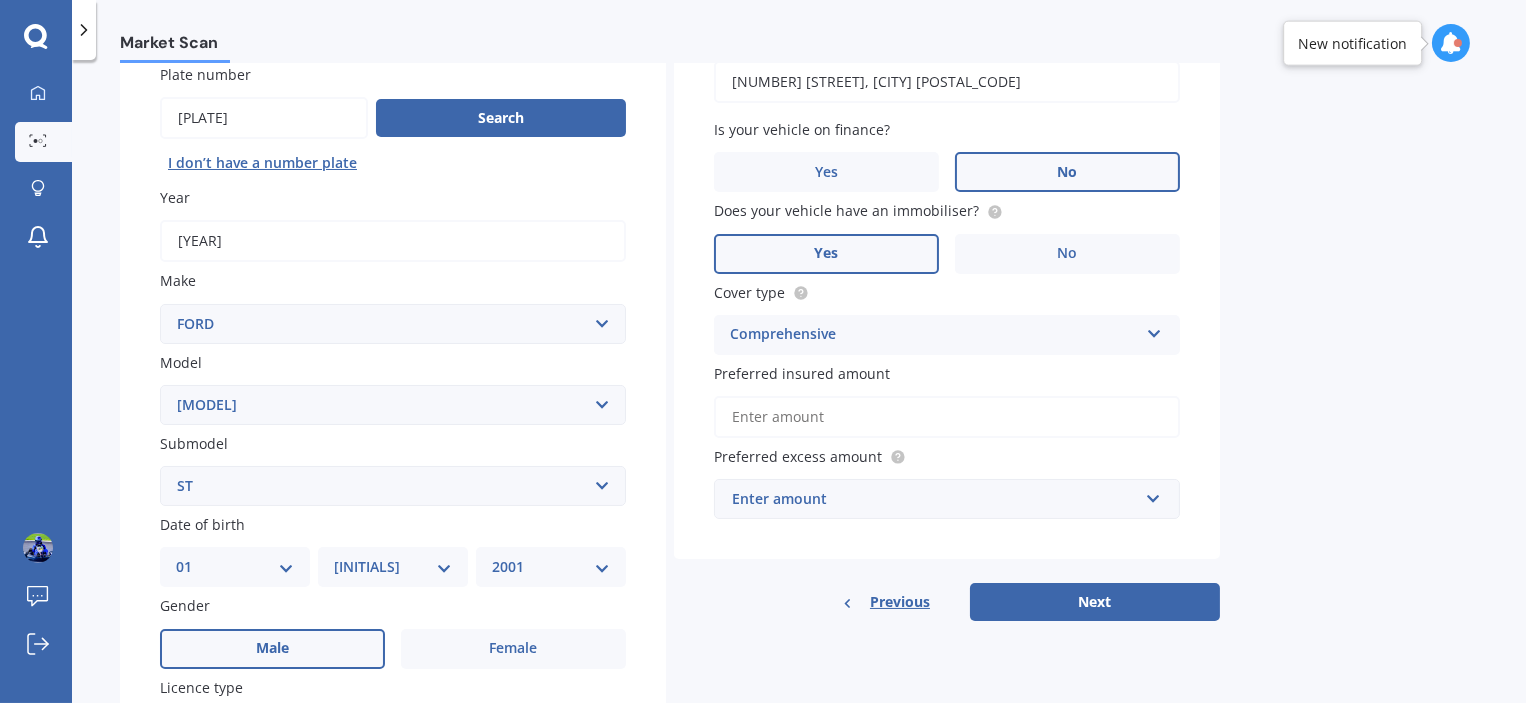 click on "Preferred insured amount" at bounding box center (947, 417) 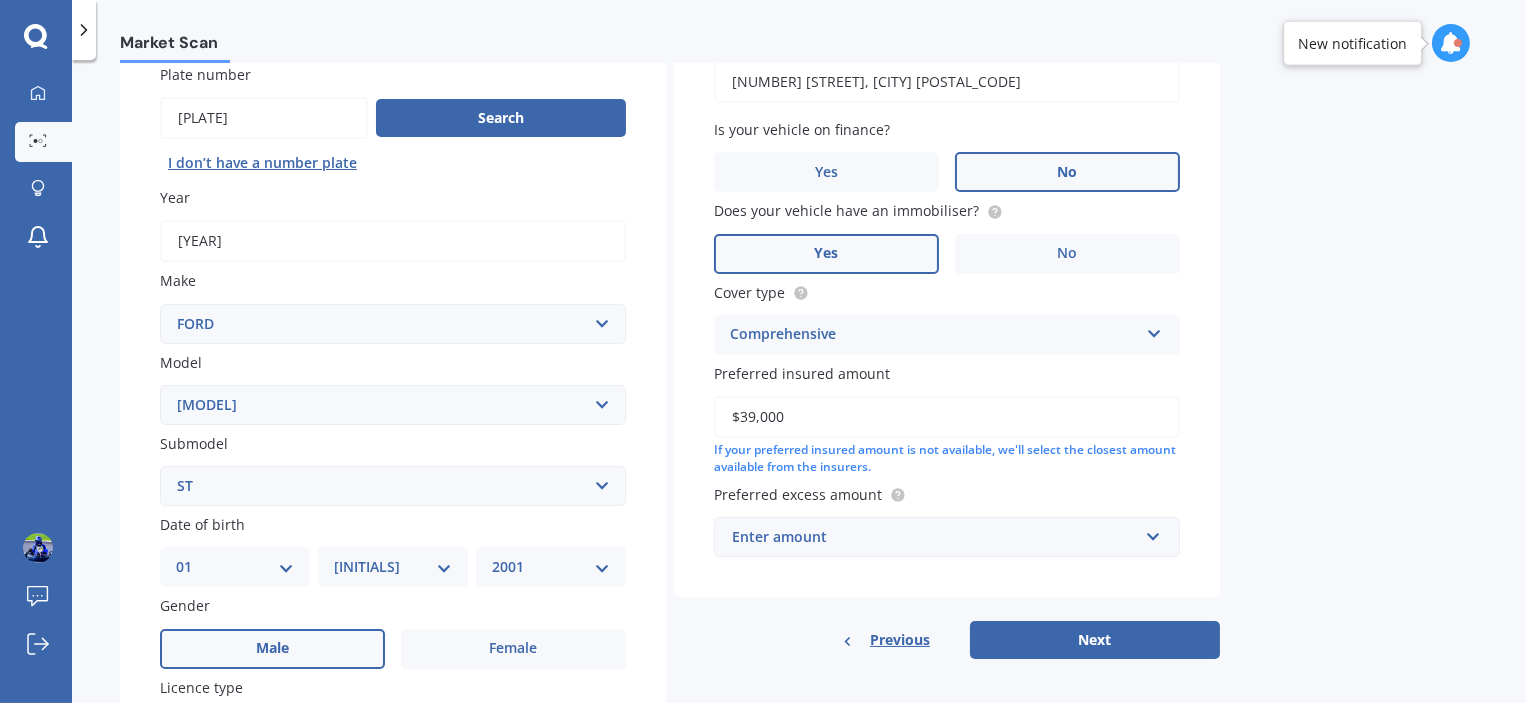 type on "$39,000" 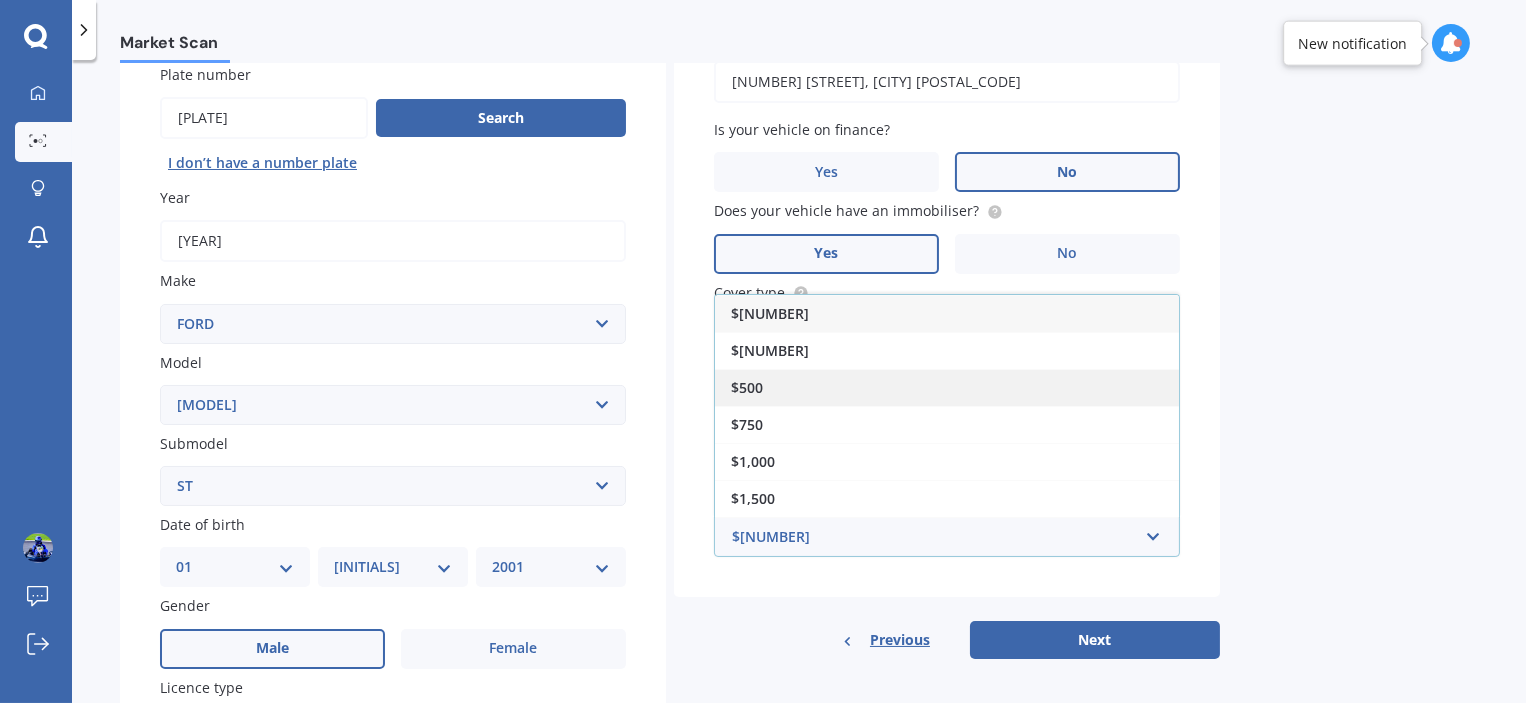 click on "$500" at bounding box center (947, 387) 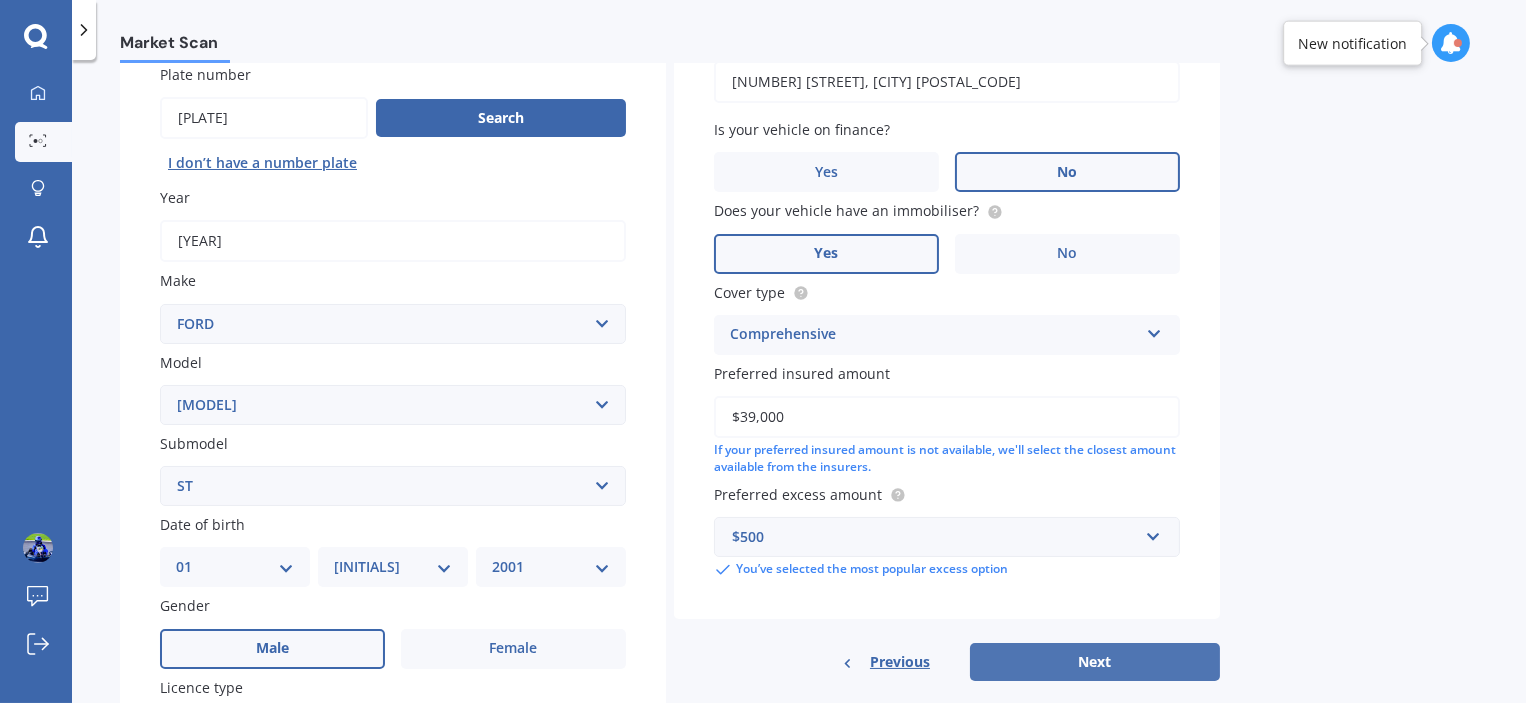 click on "Next" at bounding box center [1095, 662] 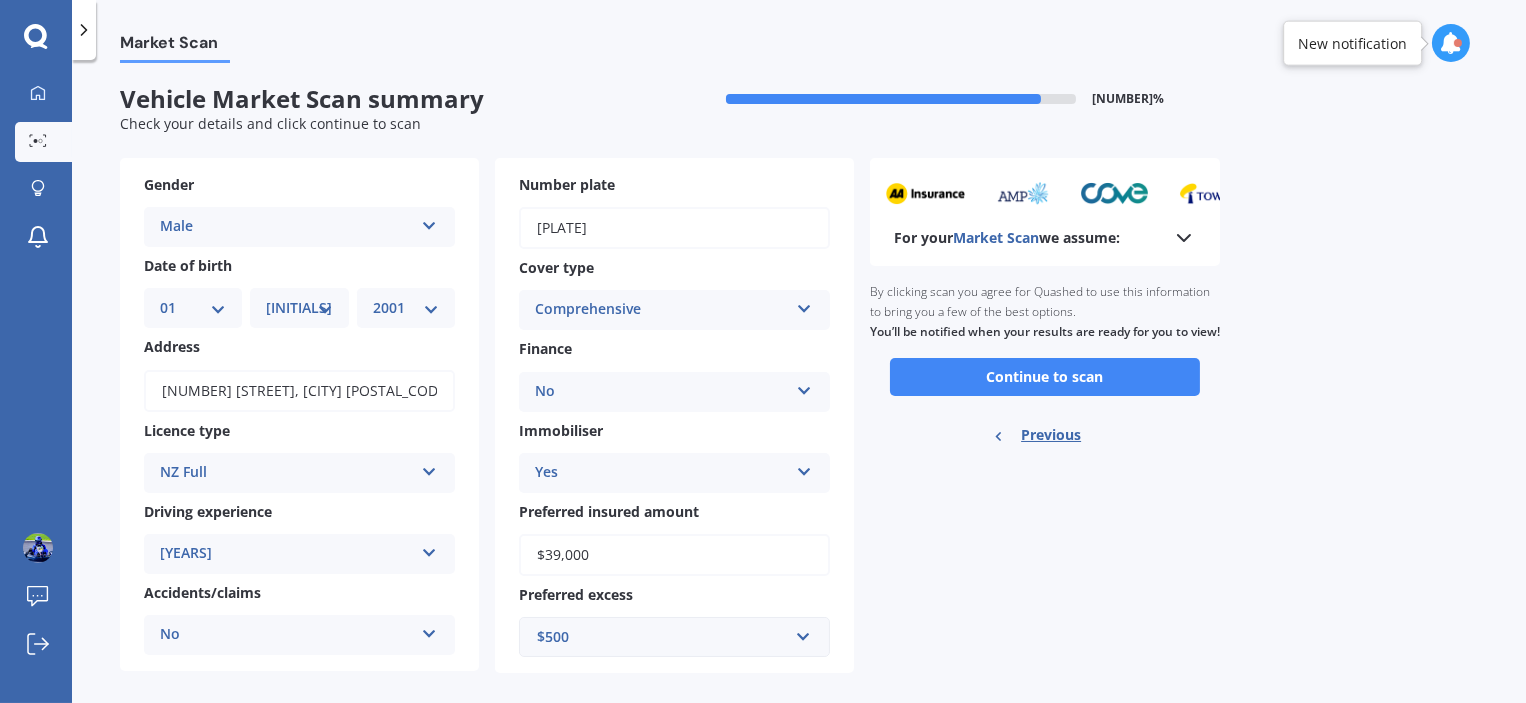 scroll, scrollTop: 0, scrollLeft: 0, axis: both 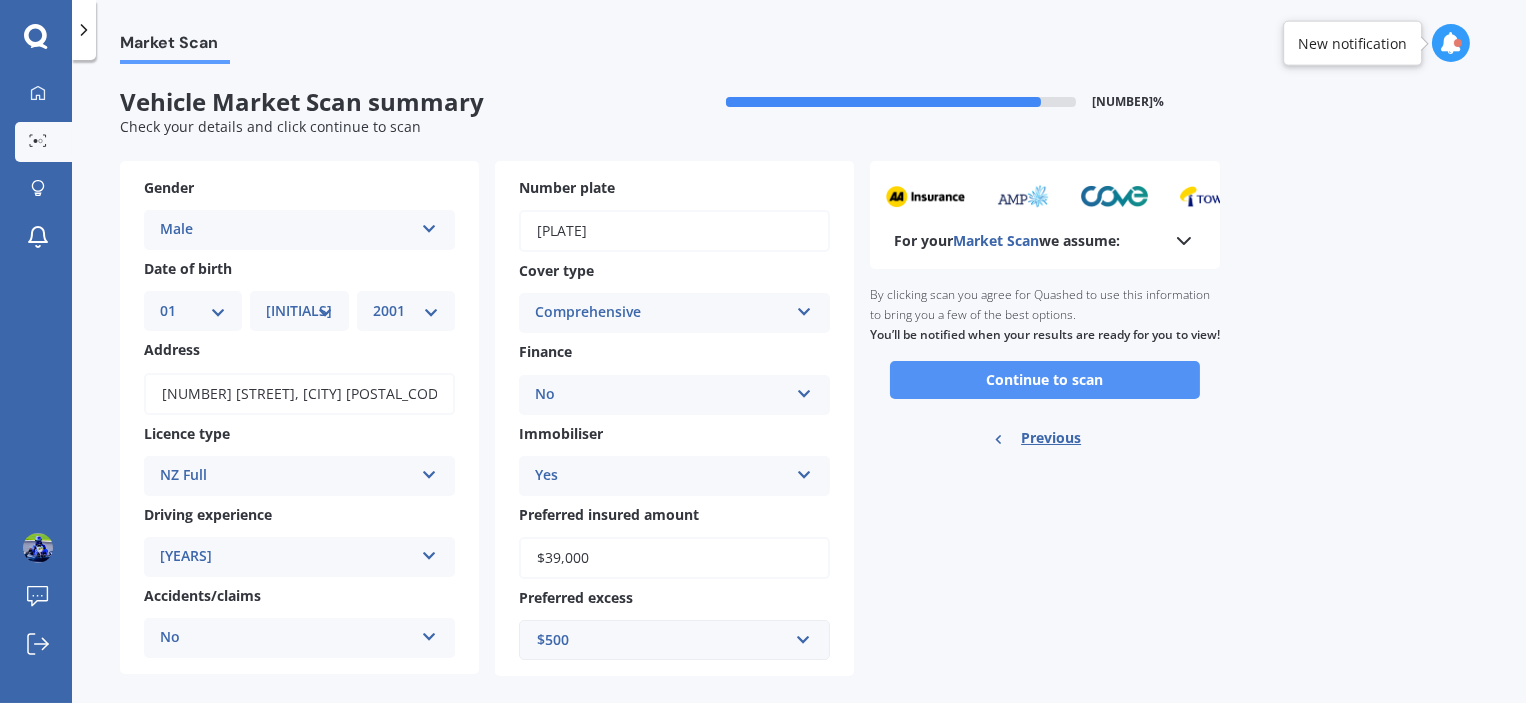 click on "Continue to scan" at bounding box center (1045, 380) 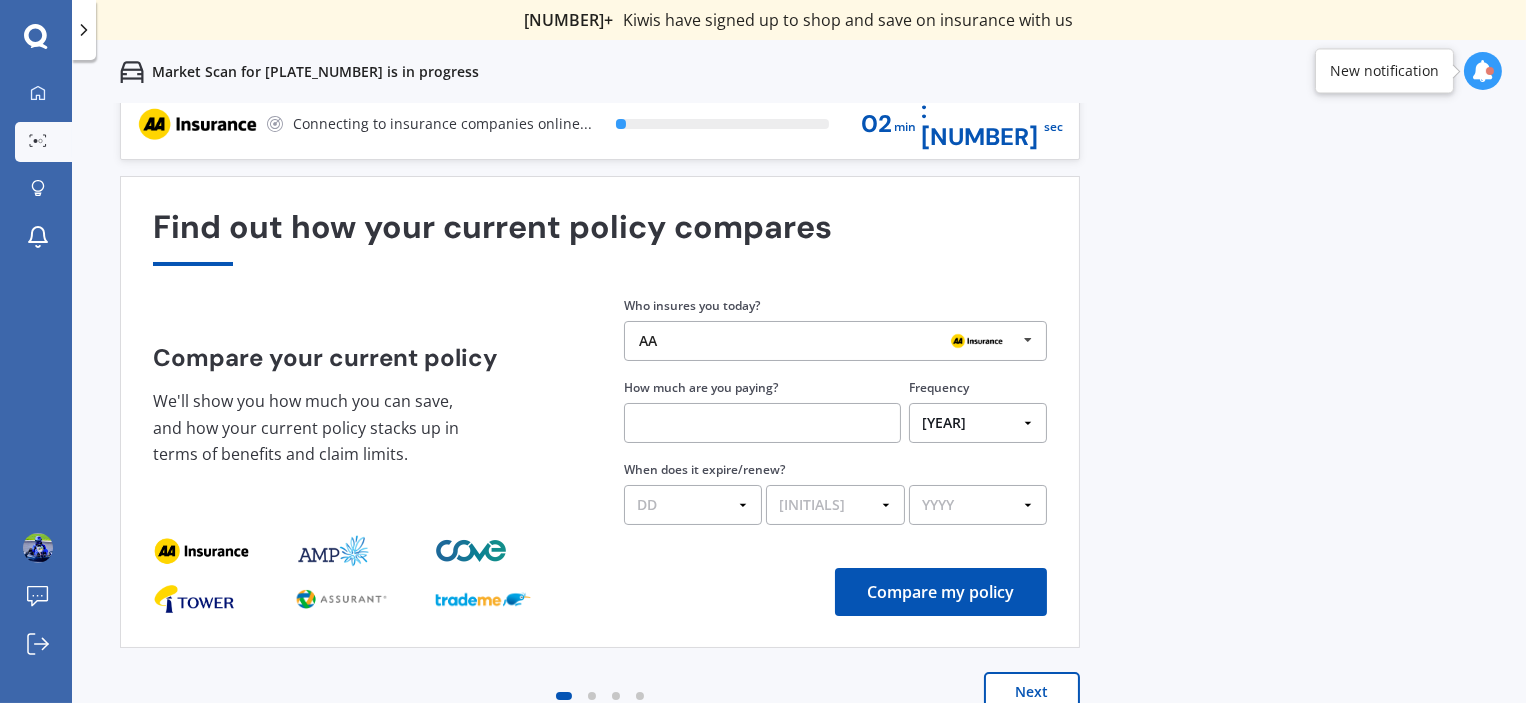 scroll, scrollTop: 21, scrollLeft: 0, axis: vertical 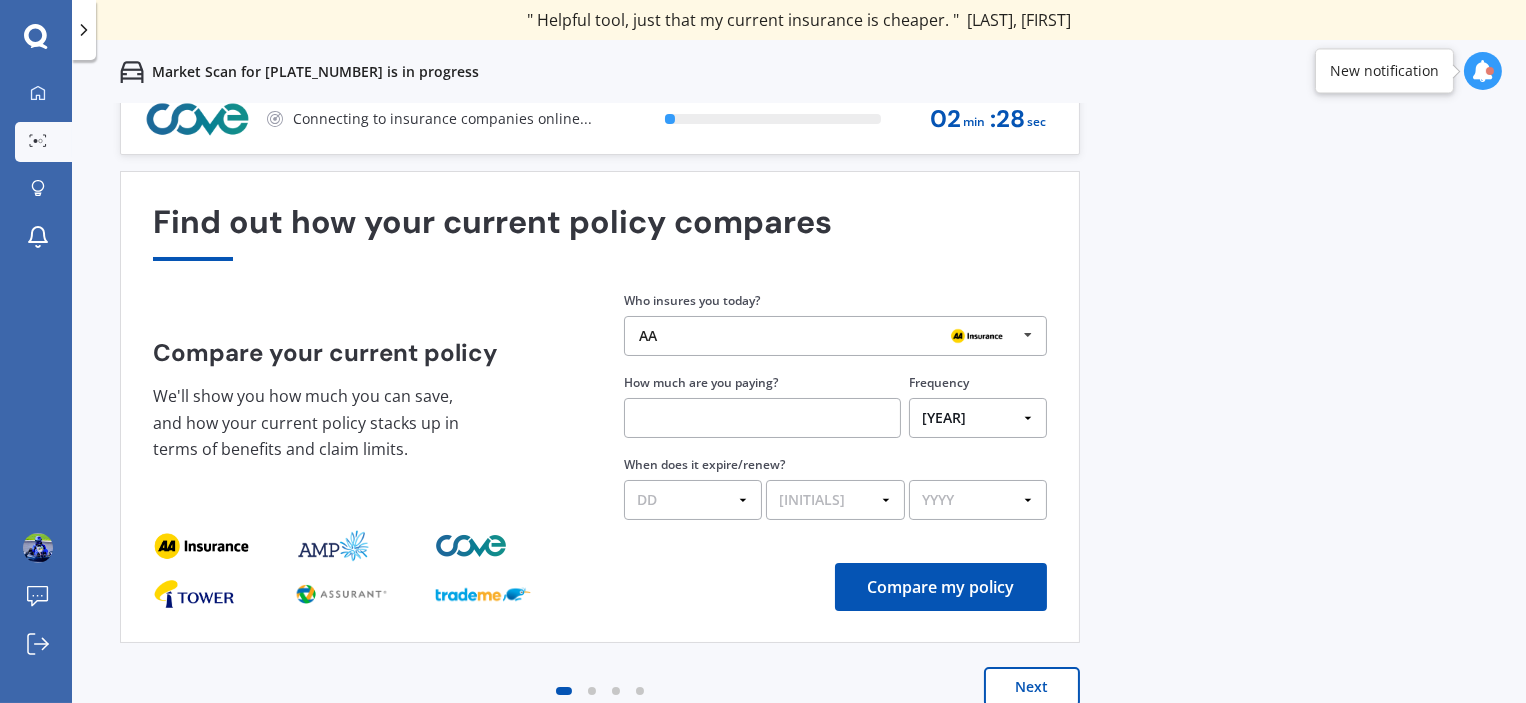 click on "Next" at bounding box center (1032, 687) 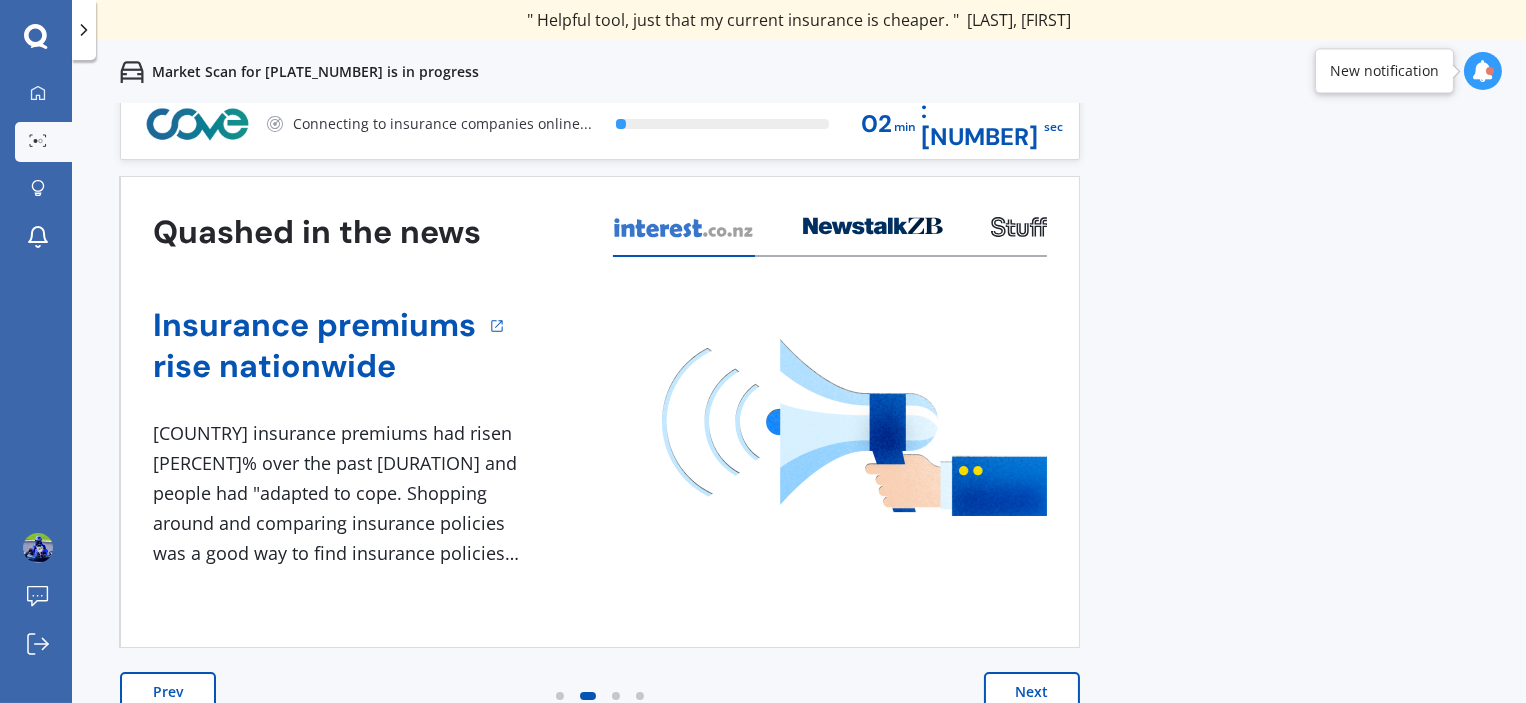 scroll, scrollTop: 21, scrollLeft: 0, axis: vertical 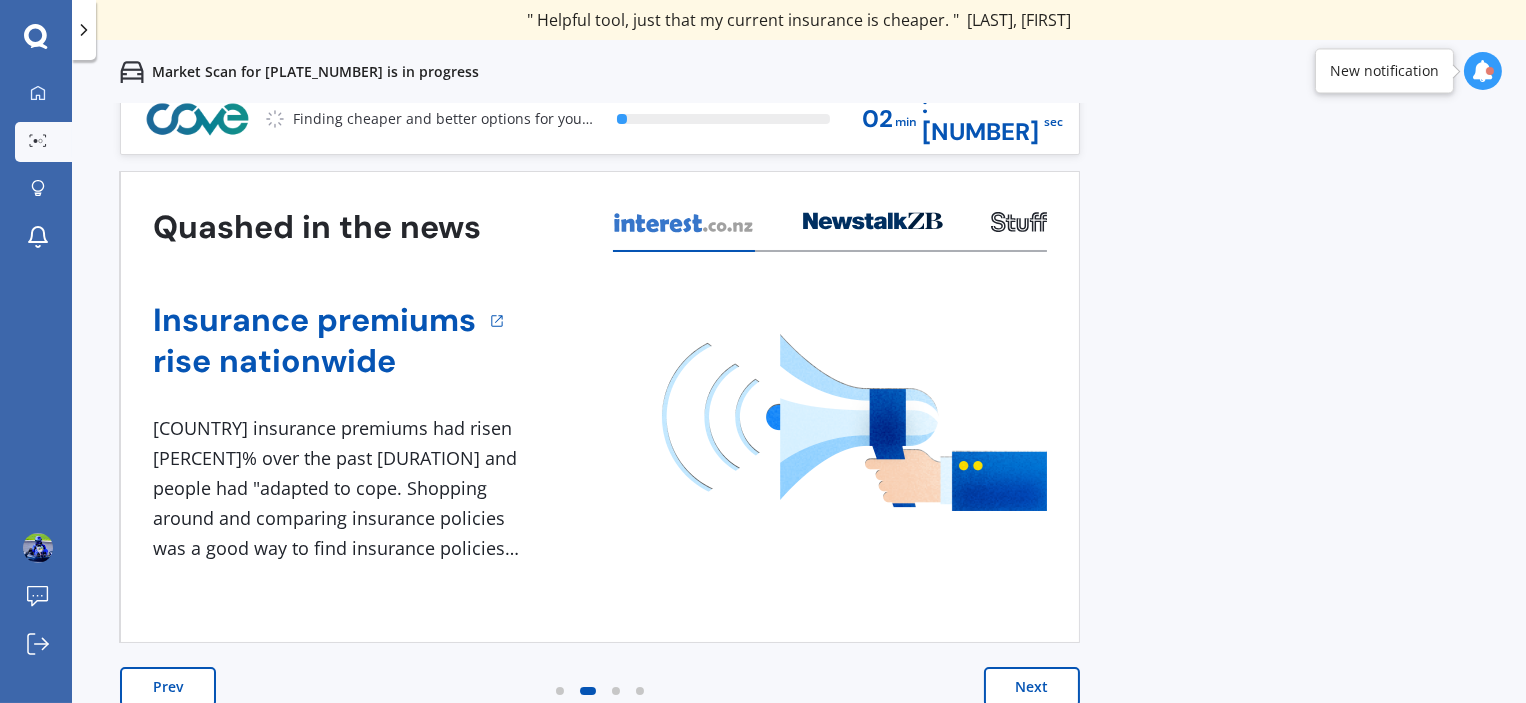 click on "Next" at bounding box center [1032, 687] 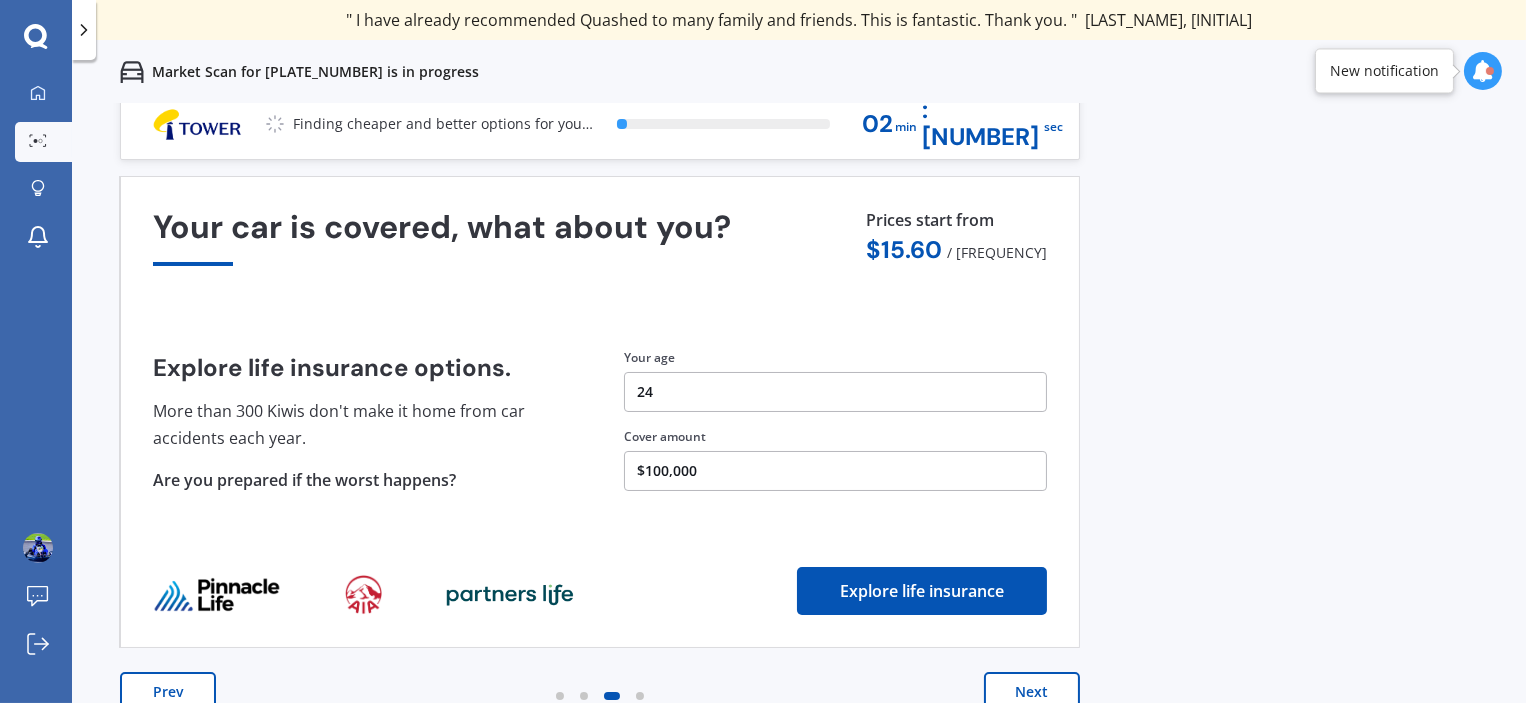 scroll, scrollTop: 21, scrollLeft: 0, axis: vertical 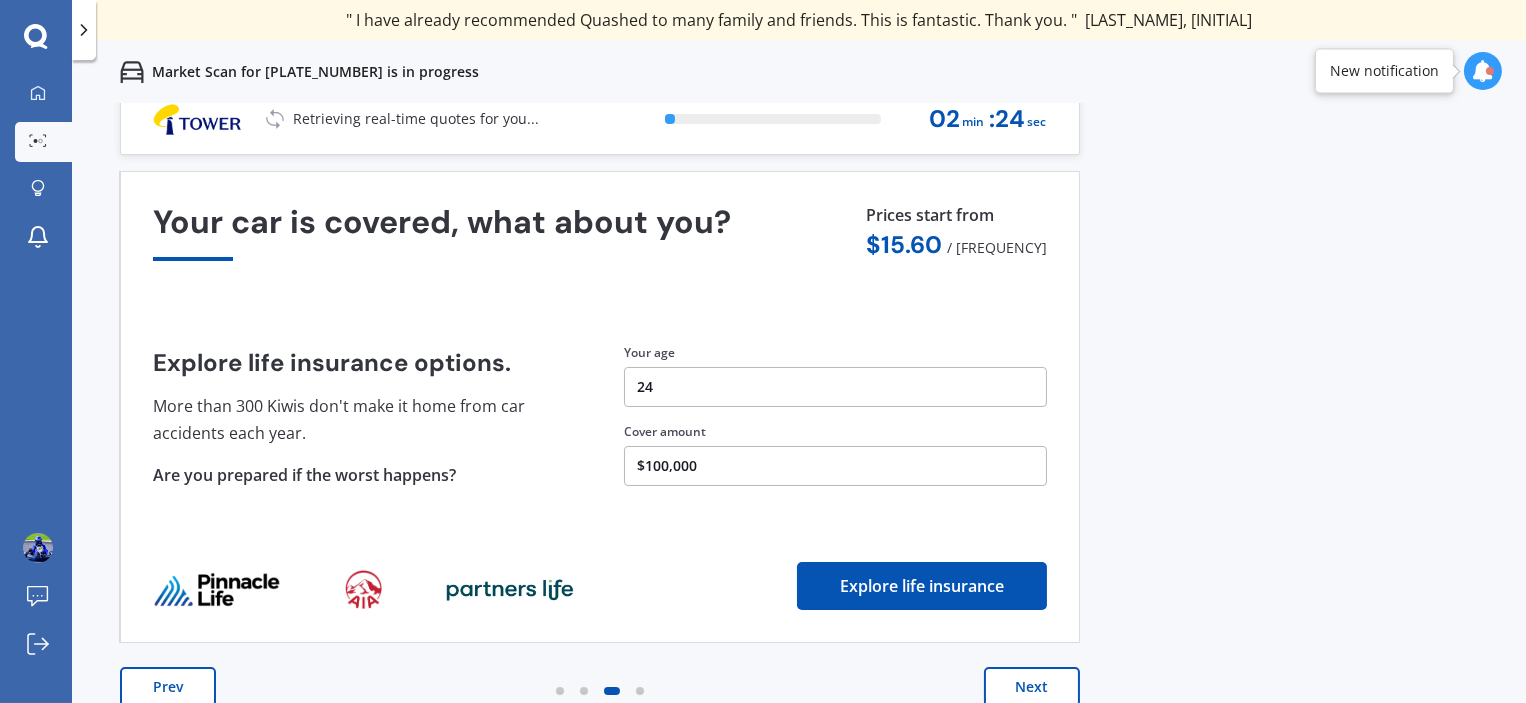 click on "Next" at bounding box center [1032, 687] 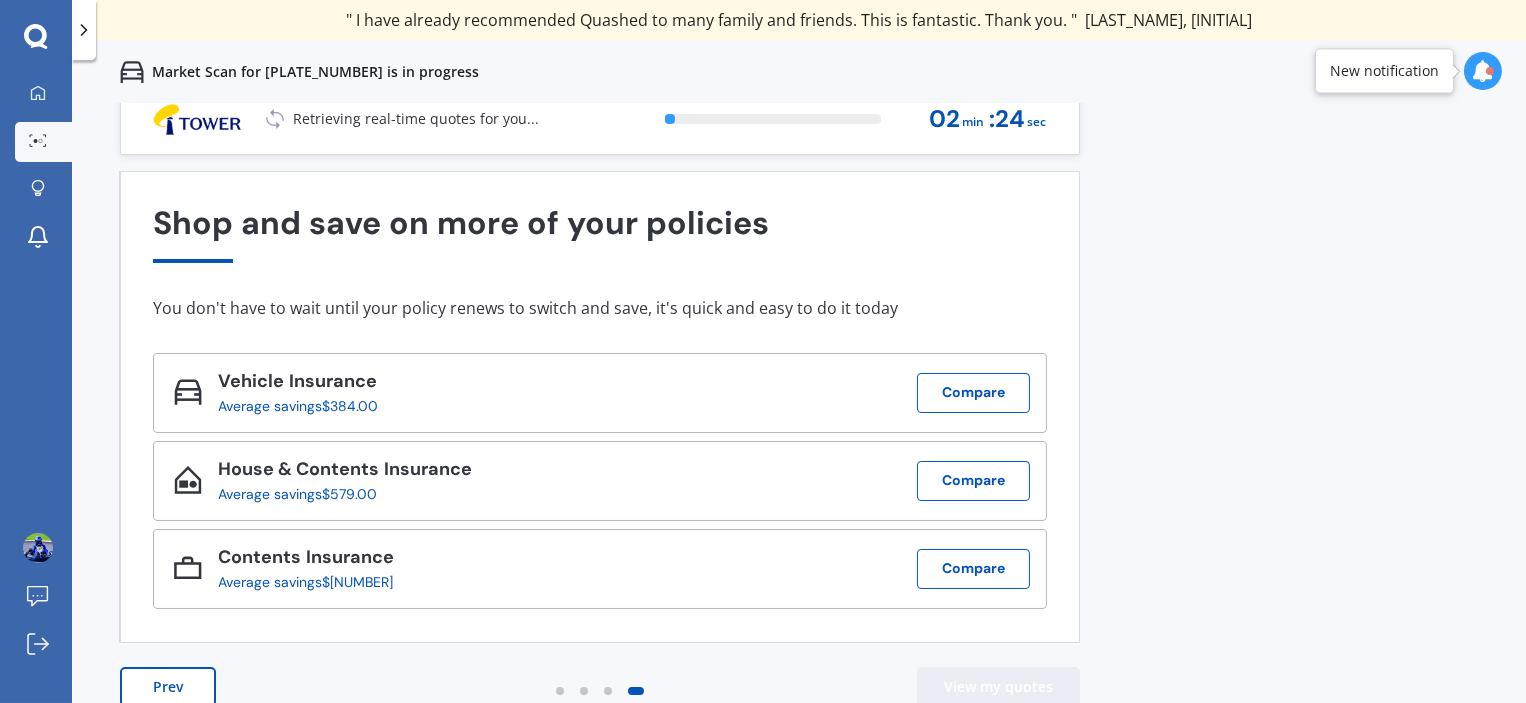 scroll, scrollTop: 0, scrollLeft: 0, axis: both 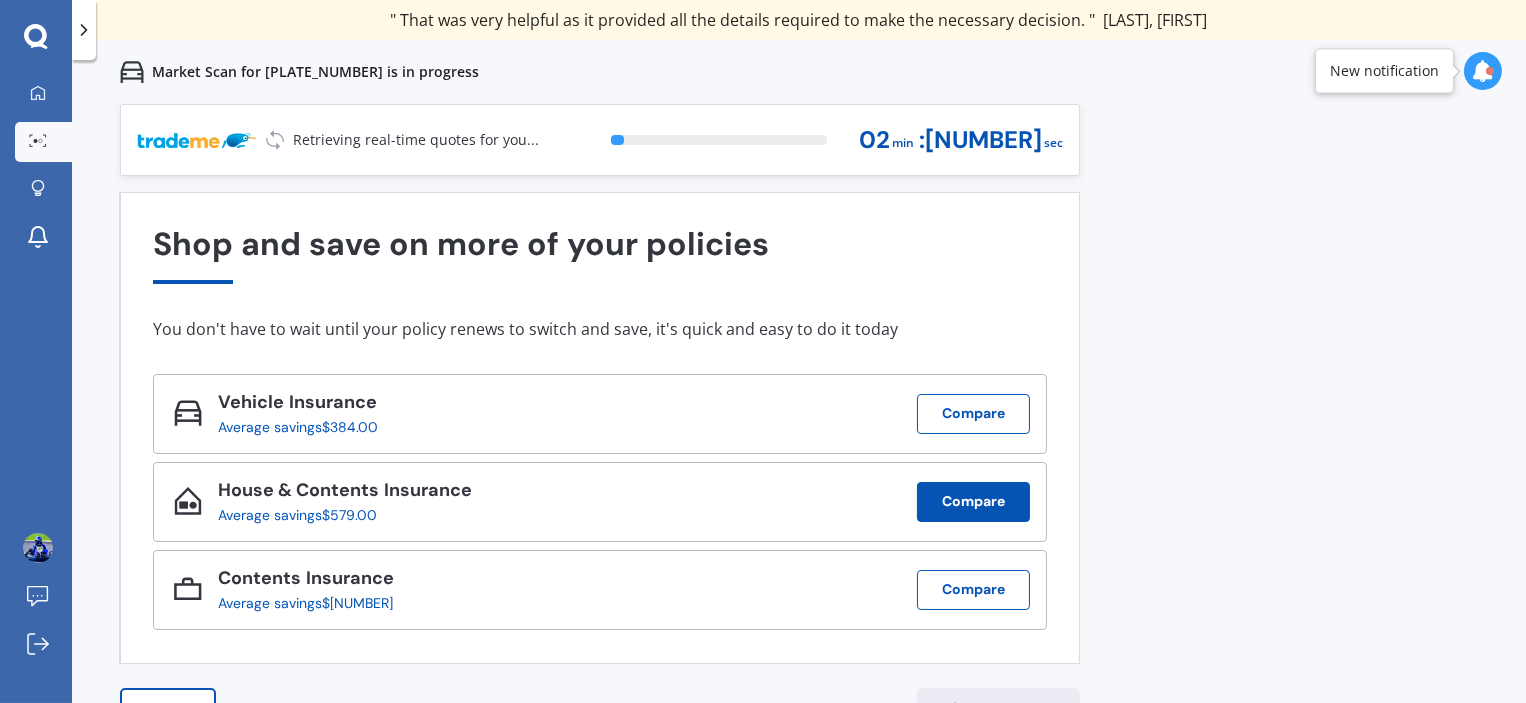 click on "Compare" at bounding box center (973, 414) 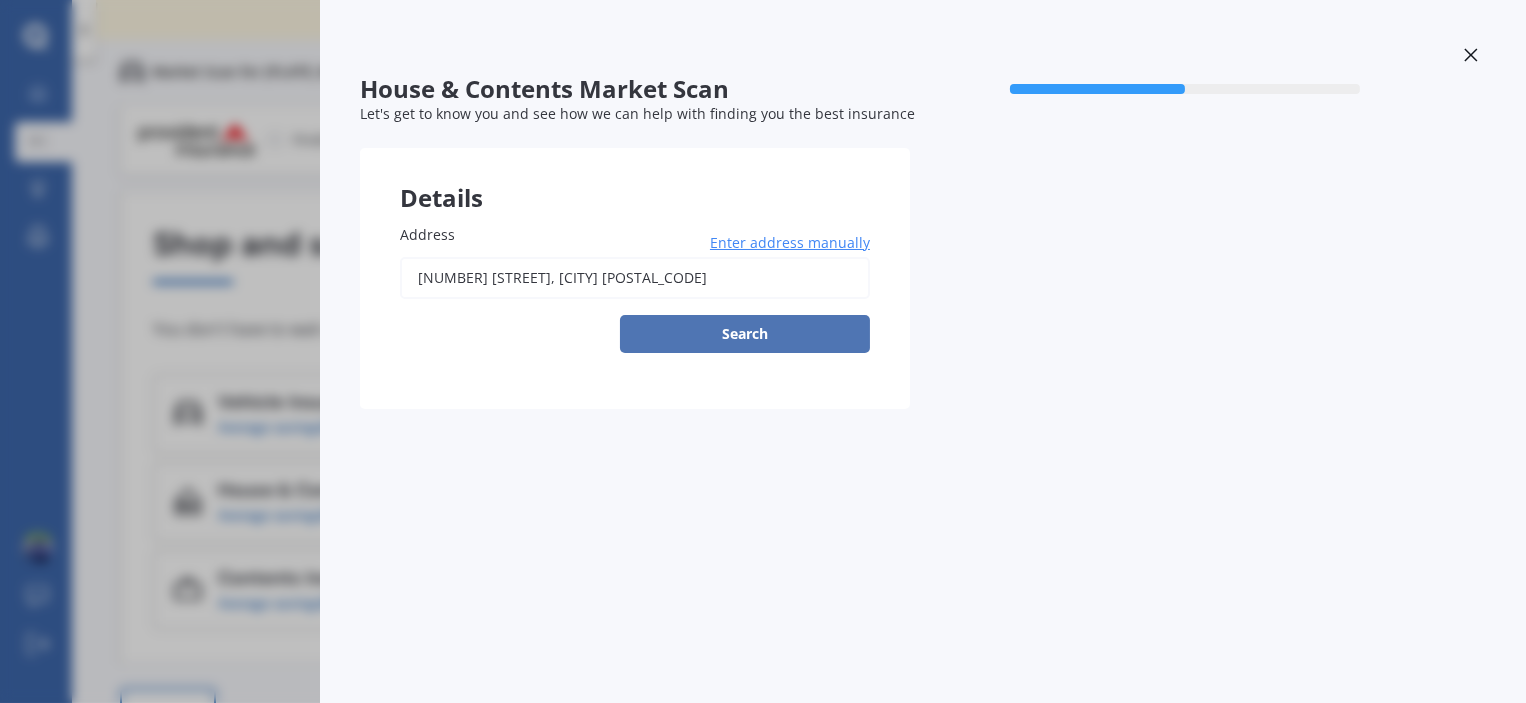 click on "Search" at bounding box center [745, 334] 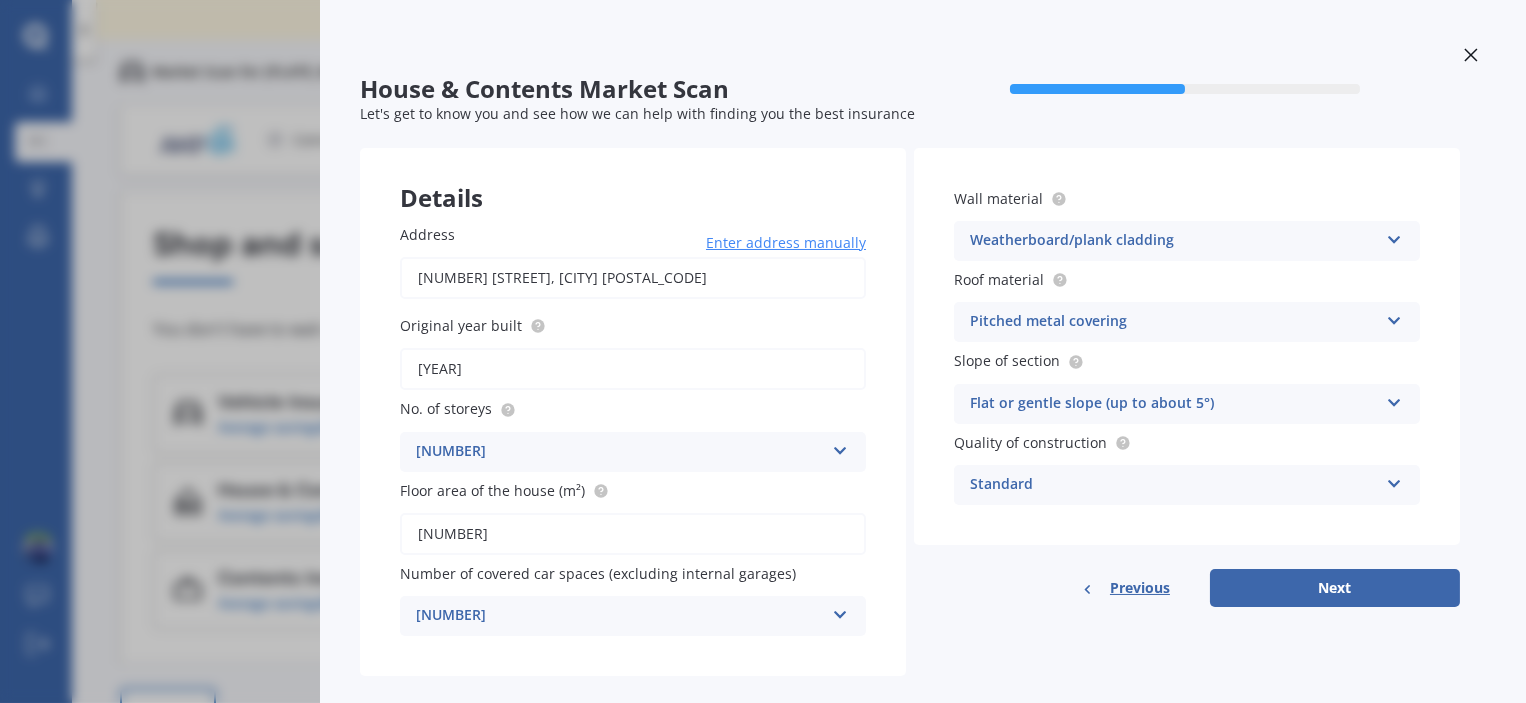 click on "[YEAR]" at bounding box center (633, 369) 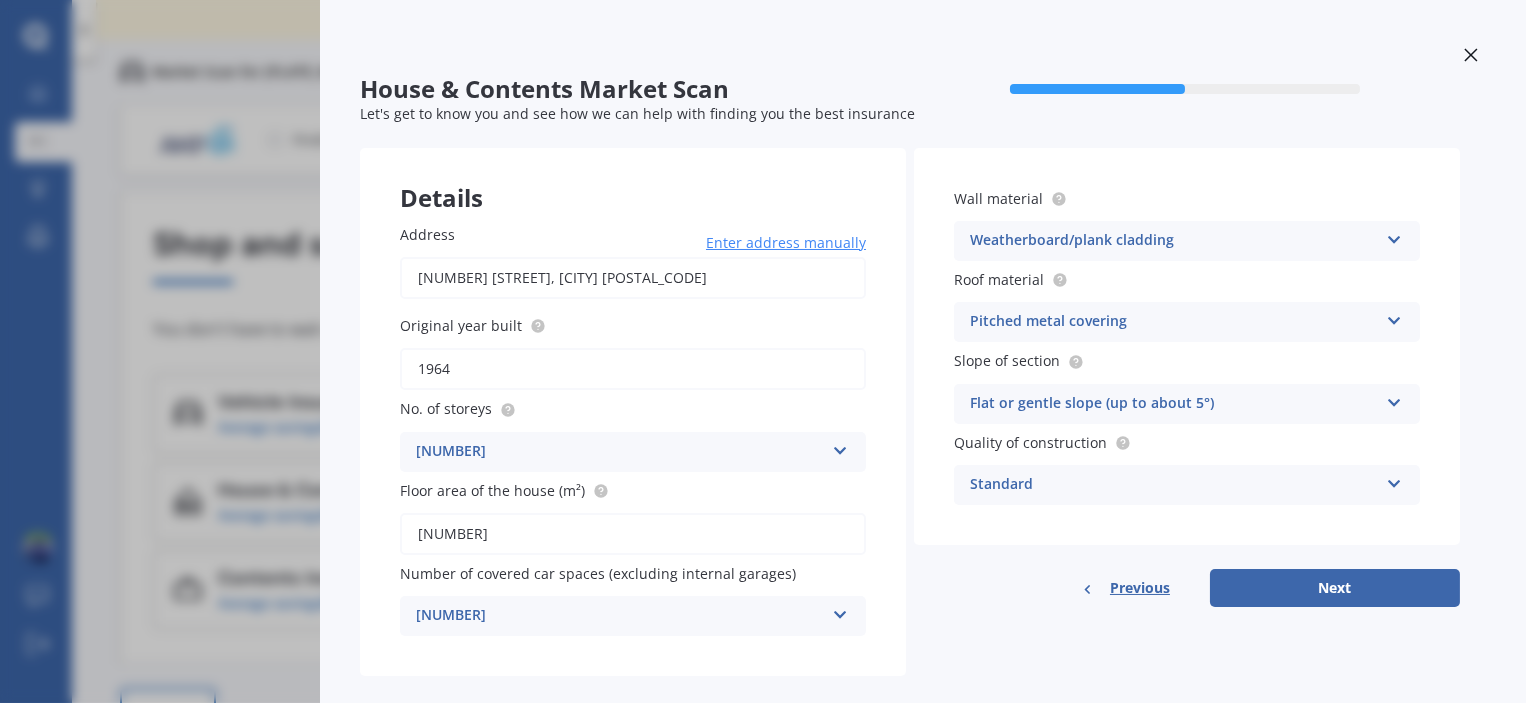 type on "1964" 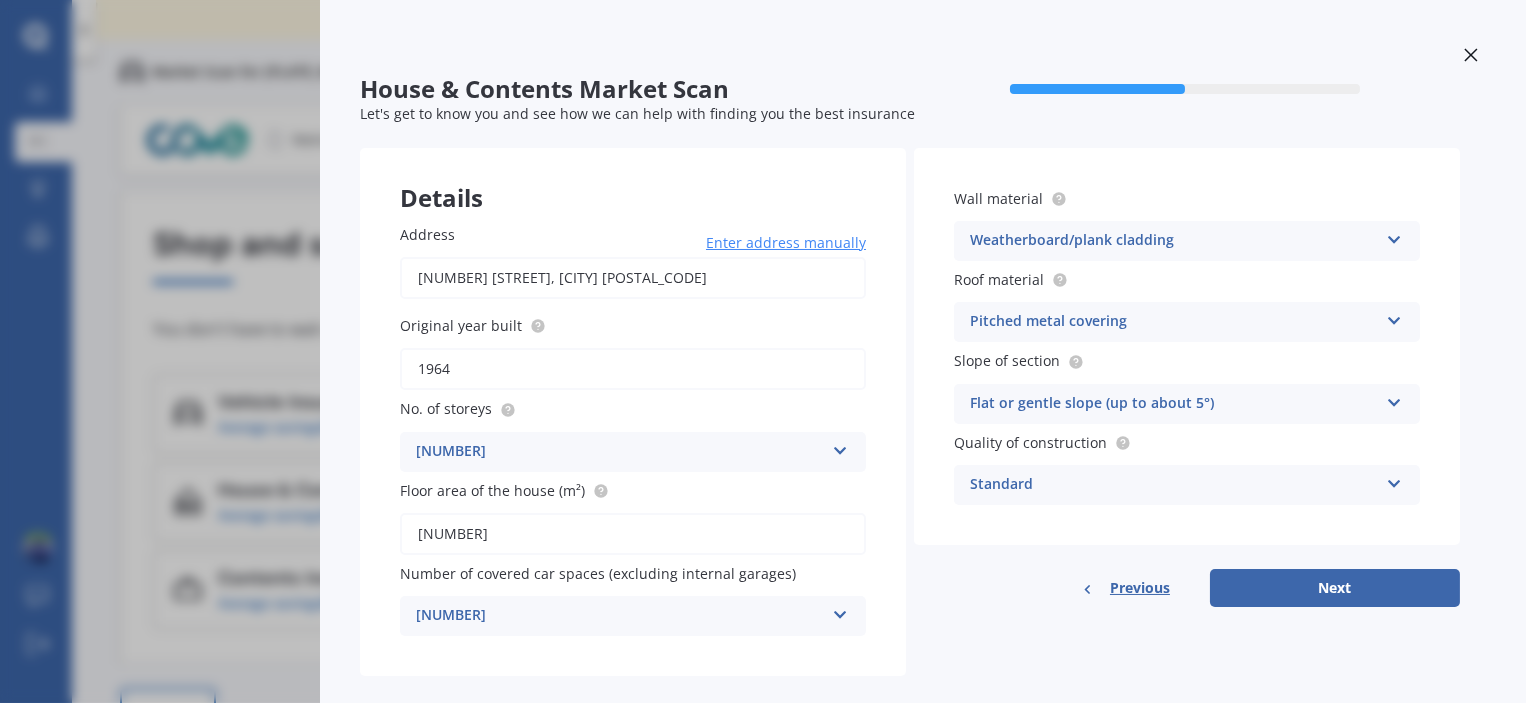 type on "[NUMBER]" 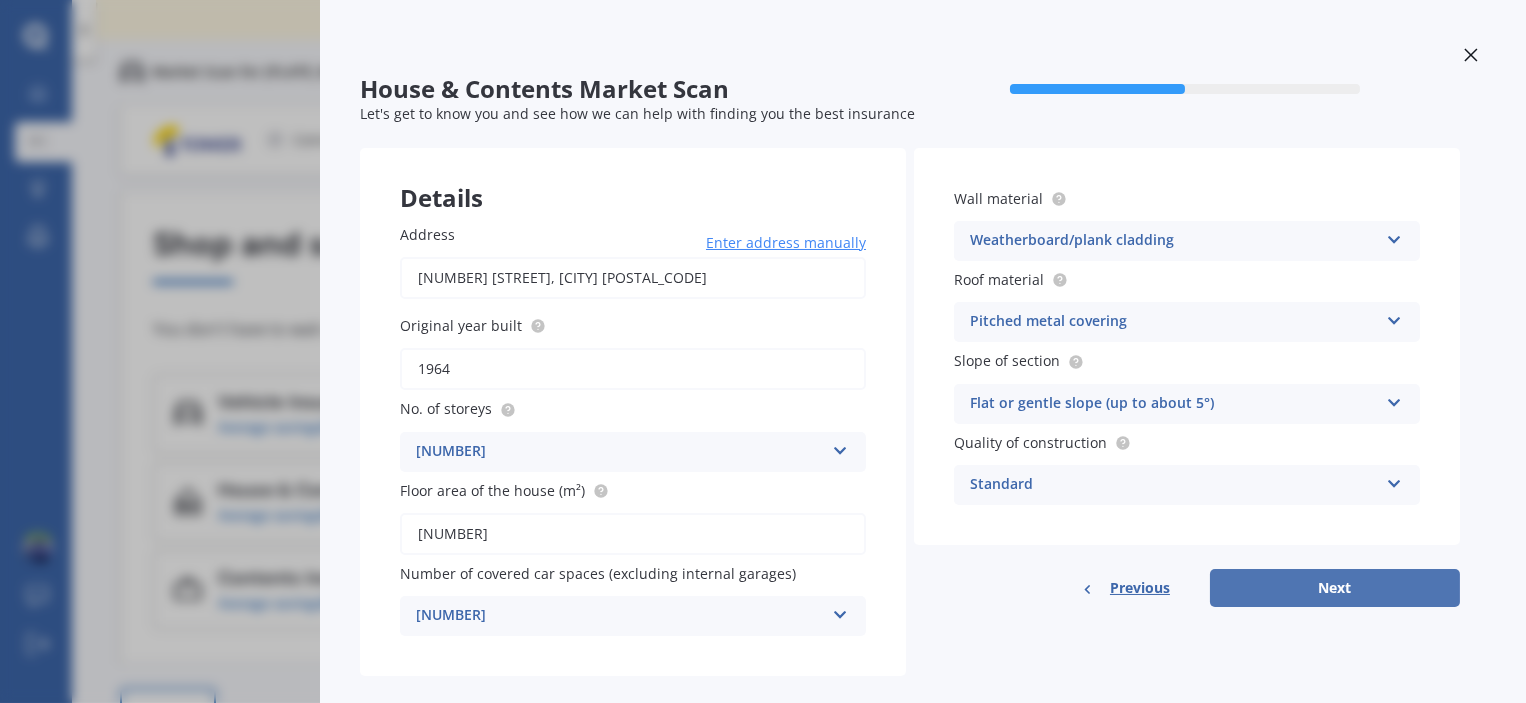 click on "Next" at bounding box center (1335, 588) 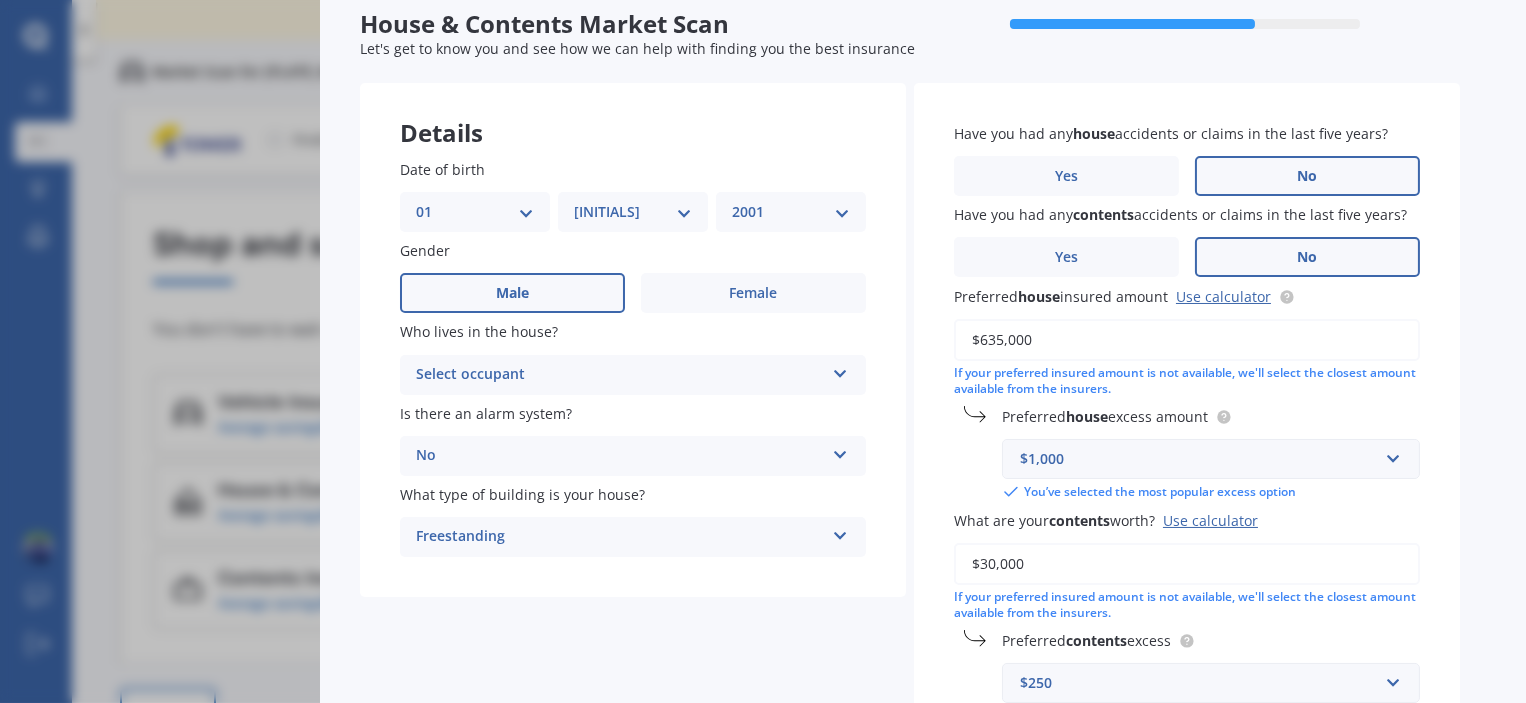scroll, scrollTop: 100, scrollLeft: 0, axis: vertical 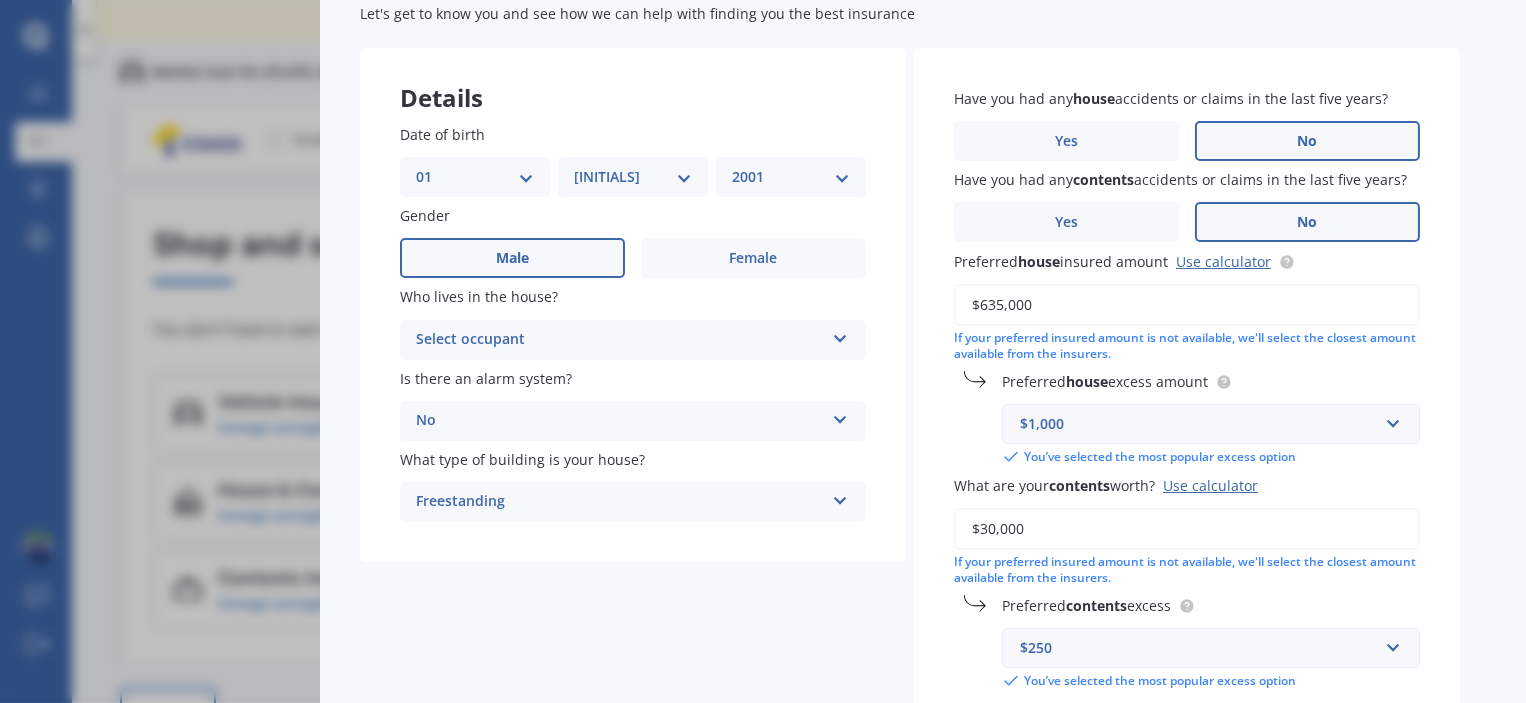 click on "Select occupant" at bounding box center [620, 340] 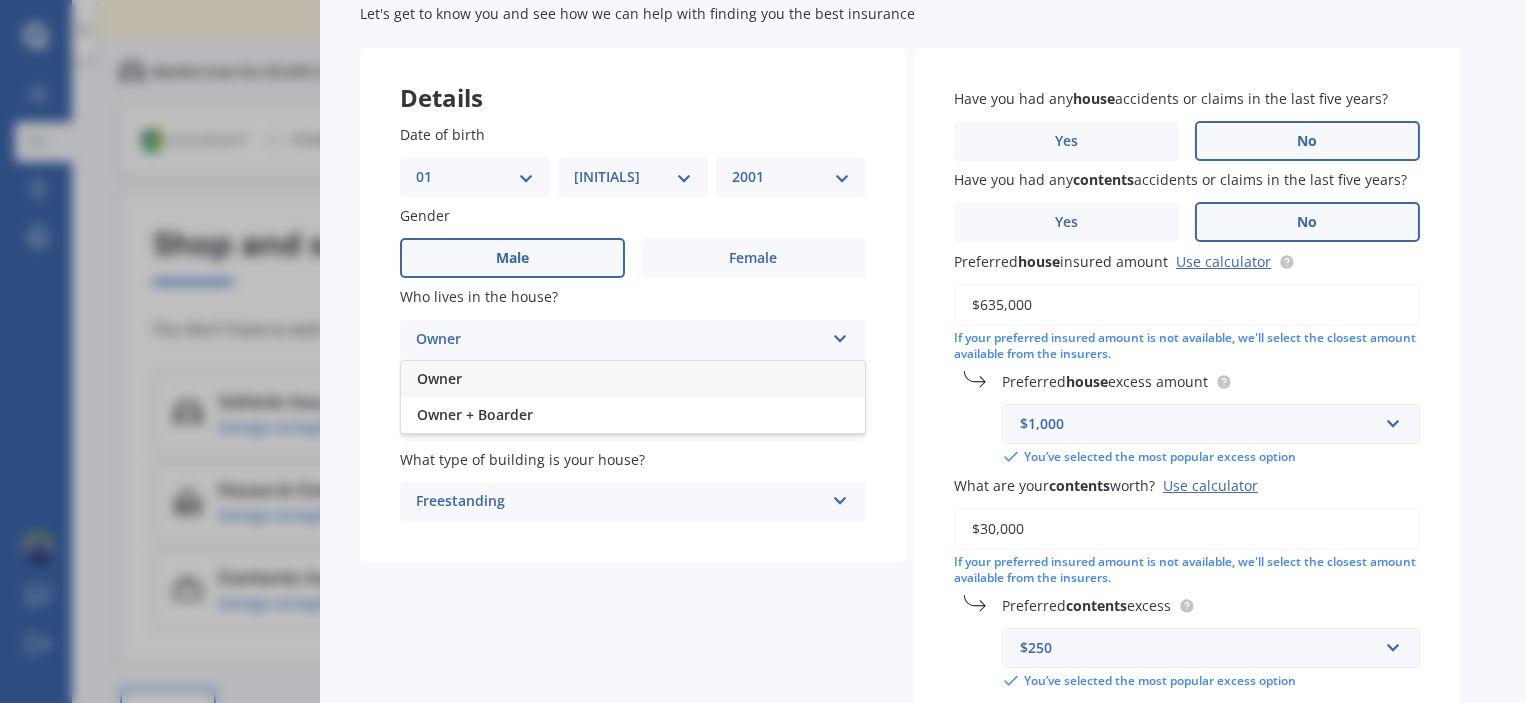 click on "Owner" at bounding box center [633, 379] 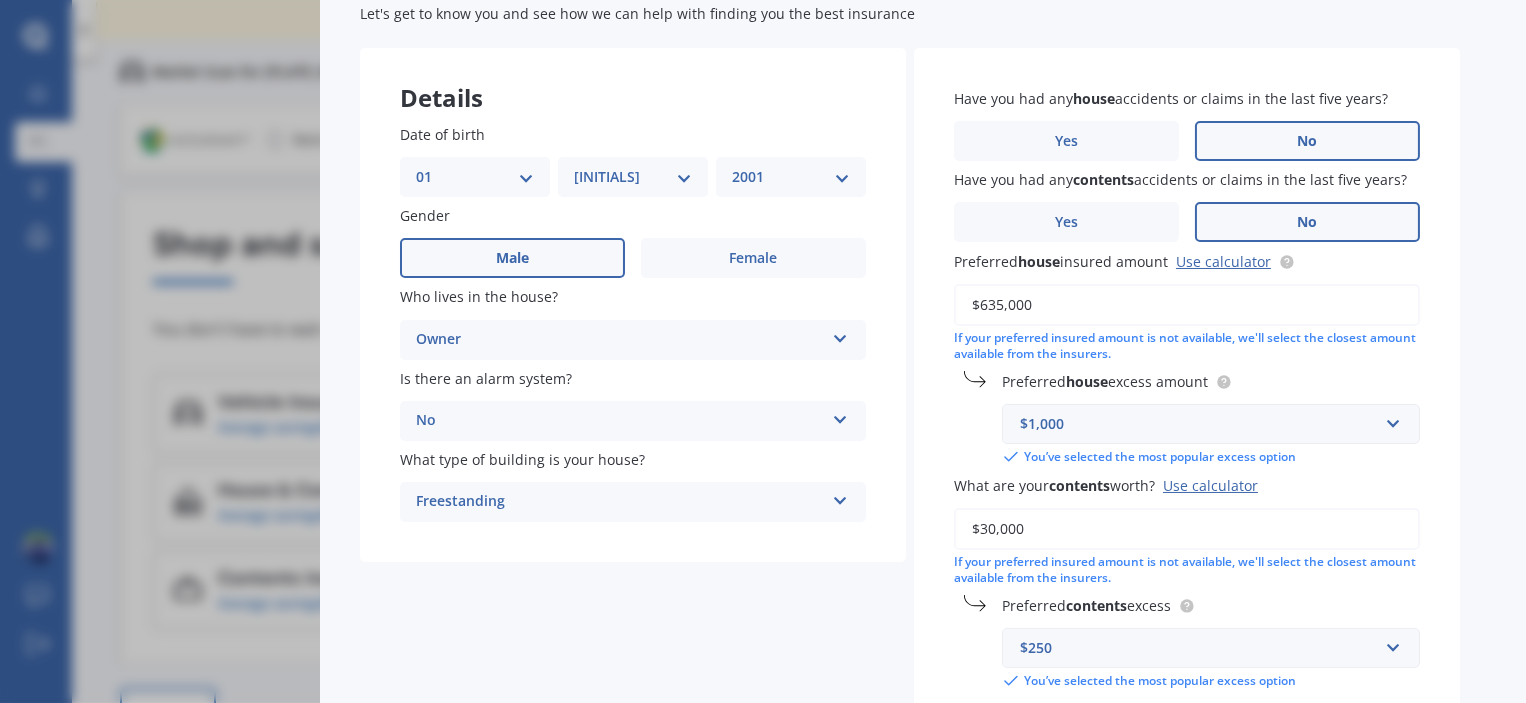 click on "No" at bounding box center [620, 340] 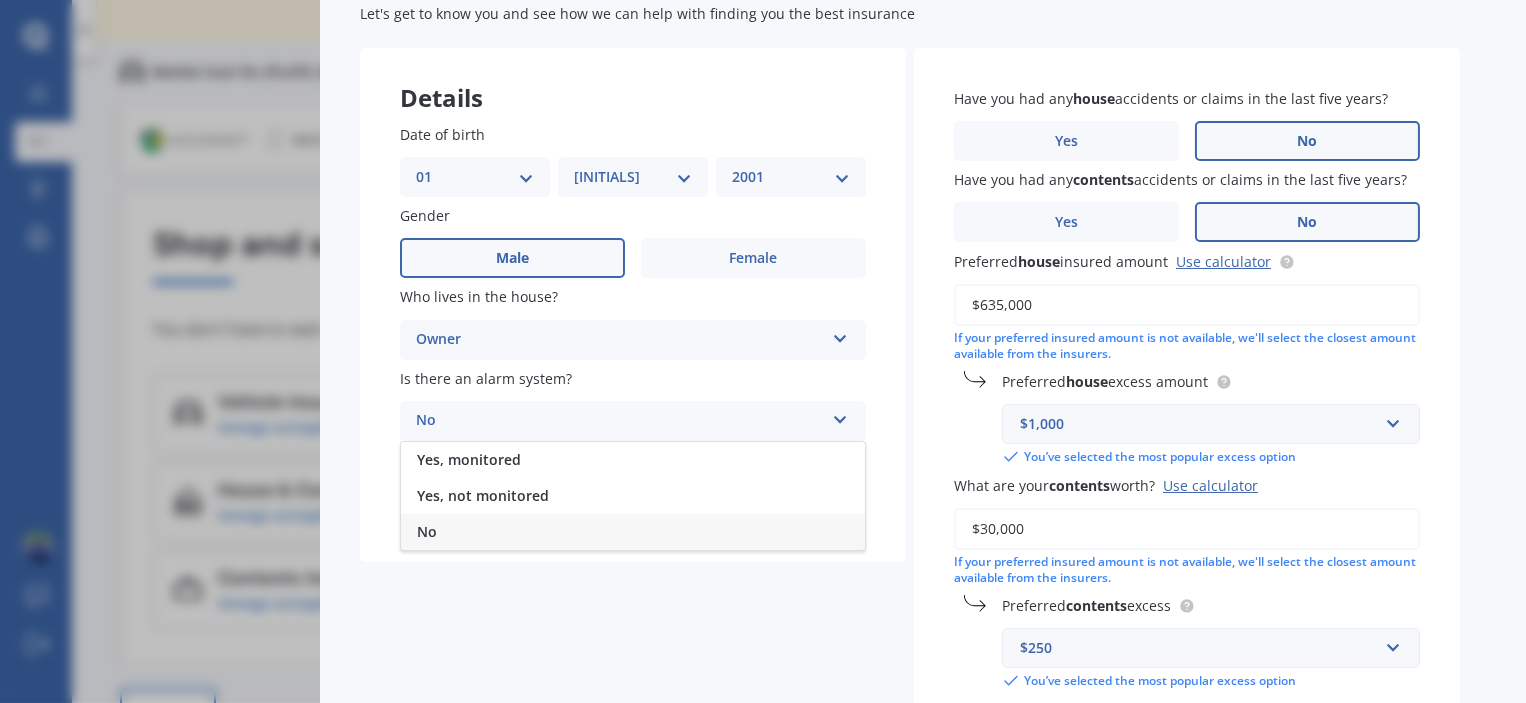 click on "No" at bounding box center [633, 532] 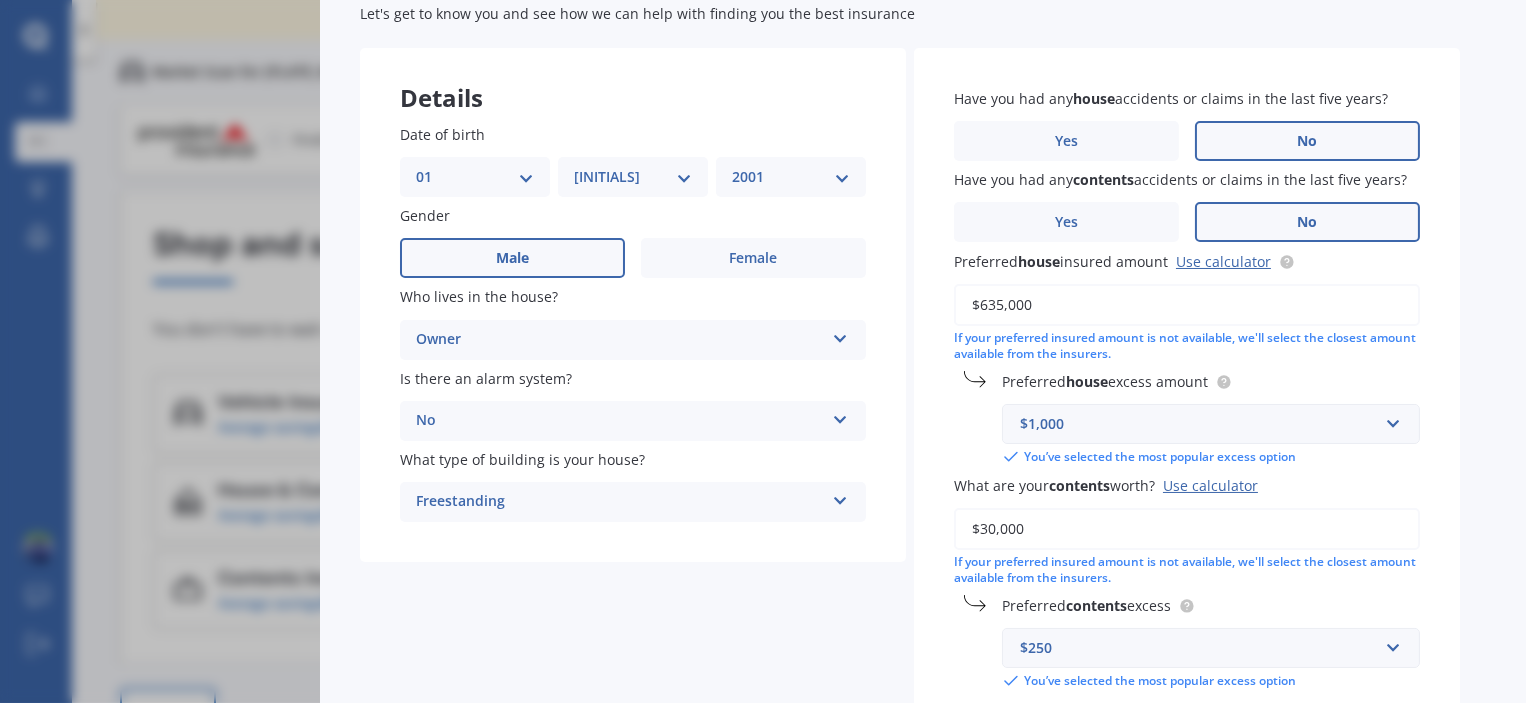 click on "Details Date of birth DD 01 02 03 04 05 06 07 08 09 10 11 12 13 14 15 16 17 18 19 20 21 22 23 24 25 26 27 28 29 30 31 MM 01 02 03 04 05 06 07 08 09 10 11 12 YYYY 2009 2008 2007 2006 2005 2004 2003 2002 2001 2000 1999 1998 1997 1996 1995 1994 1993 1992 1991 1990 1989 1988 1987 1986 1985 1984 1983 1982 1981 1980 1979 1978 1977 1976 1975 1974 1973 1972 1971 1970 1969 1968 1967 1966 1965 1964 1963 1962 1961 1960 1959 1958 1957 1956 1955 1954 1953 1952 1951 1950 1949 1948 1947 1946 1945 1944 1943 1942 1941 1940 1939 1938 1937 1936 1935 1934 1933 1932 1931 1930 1929 1928 1927 1926 1925 1924 1923 1922 1921 1920 1919 1918 1917 1916 1915 1914 1913 1912 1911 1910 Gender Male Female Who lives in the house? Owner Owner Owner + Boarder Is there an alarm system? No Yes, monitored Yes, not monitored No What type of building is your house? Freestanding Freestanding Multi-unit (in a block of 6 or less) Multi-unit (in a block of 7-10) Have you had any house accidents or claims in the last five years? Yes No Have you had any" at bounding box center [910, 420] 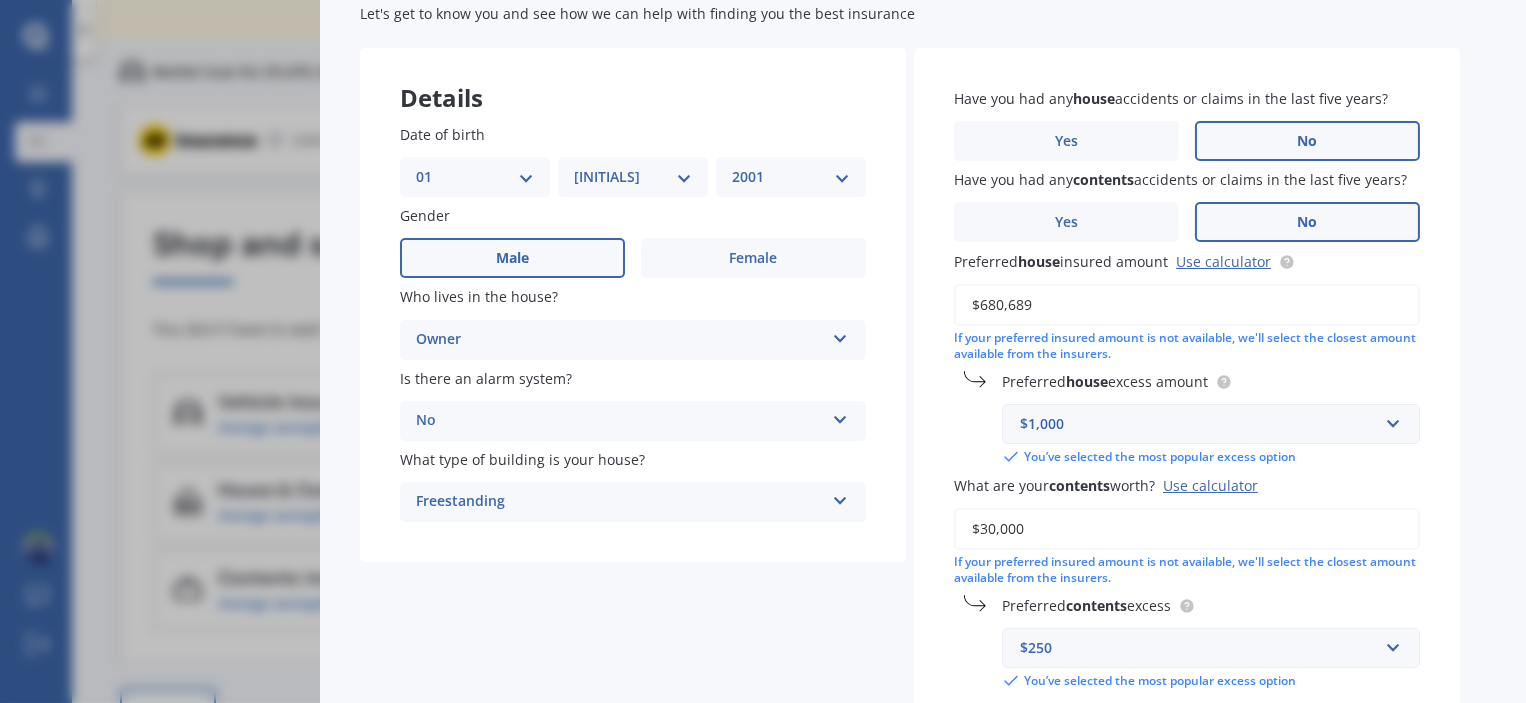 type on "$680,689" 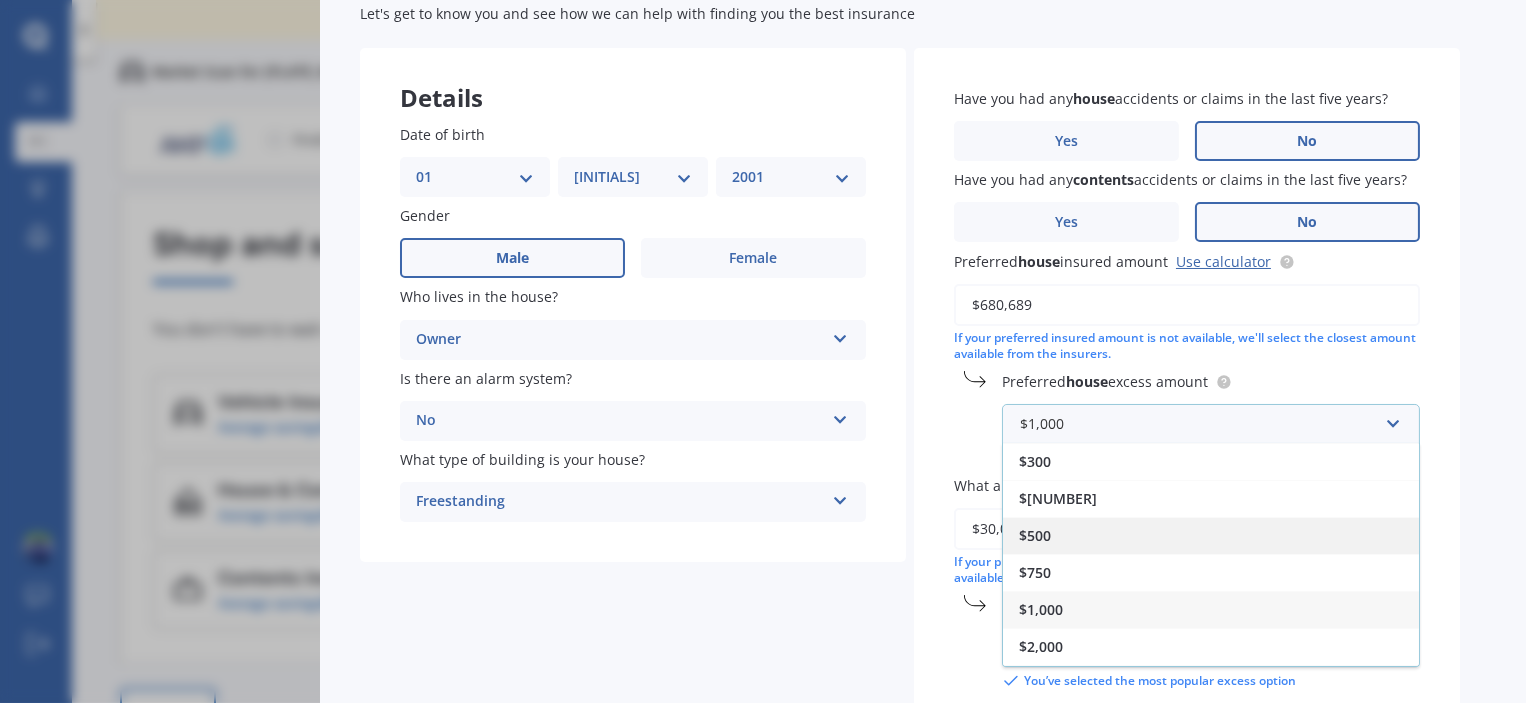 click on "$500" at bounding box center (1211, 535) 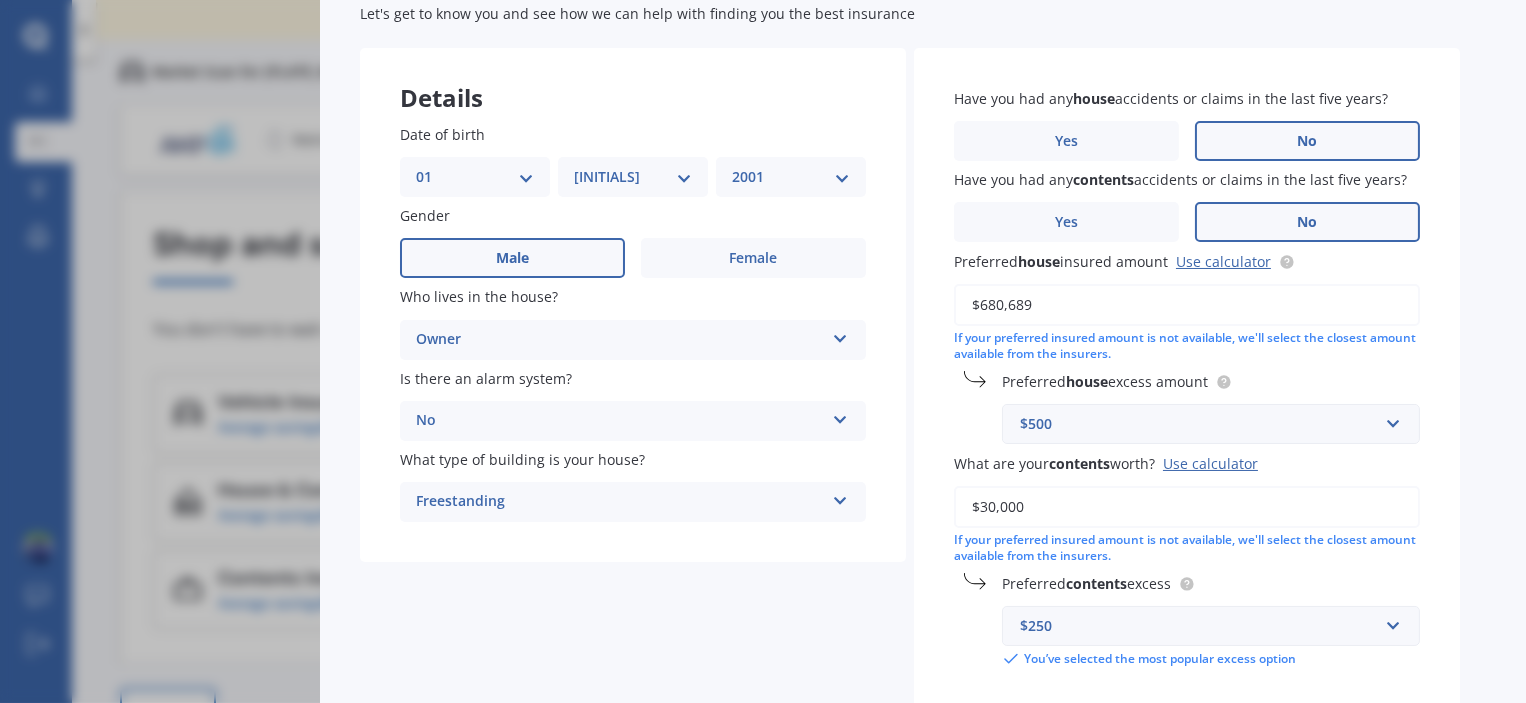 click on "Preferred house excess amount $500 $300 $400 $500 $750 $1,000 $2,000 $2,500" at bounding box center [1187, 407] 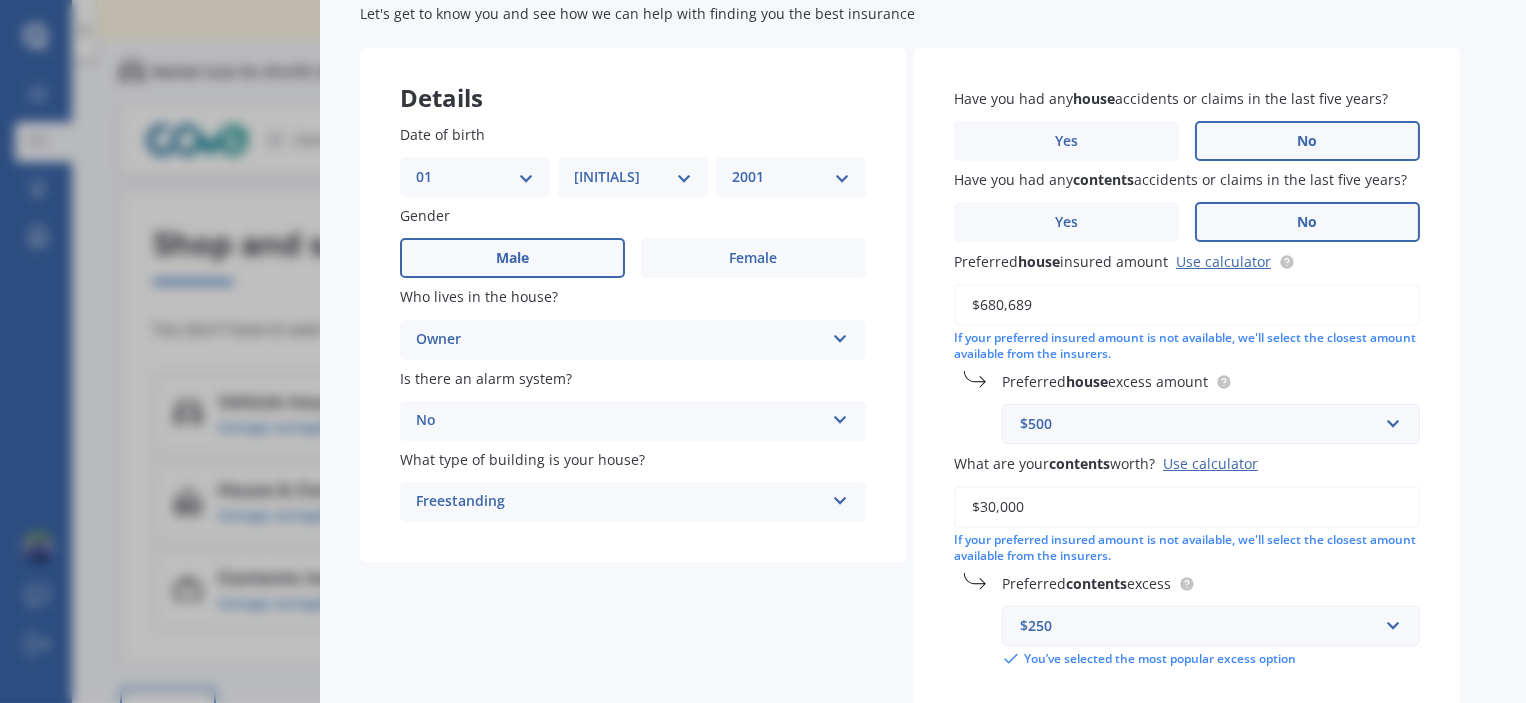 drag, startPoint x: 1087, startPoint y: 508, endPoint x: 886, endPoint y: 508, distance: 201 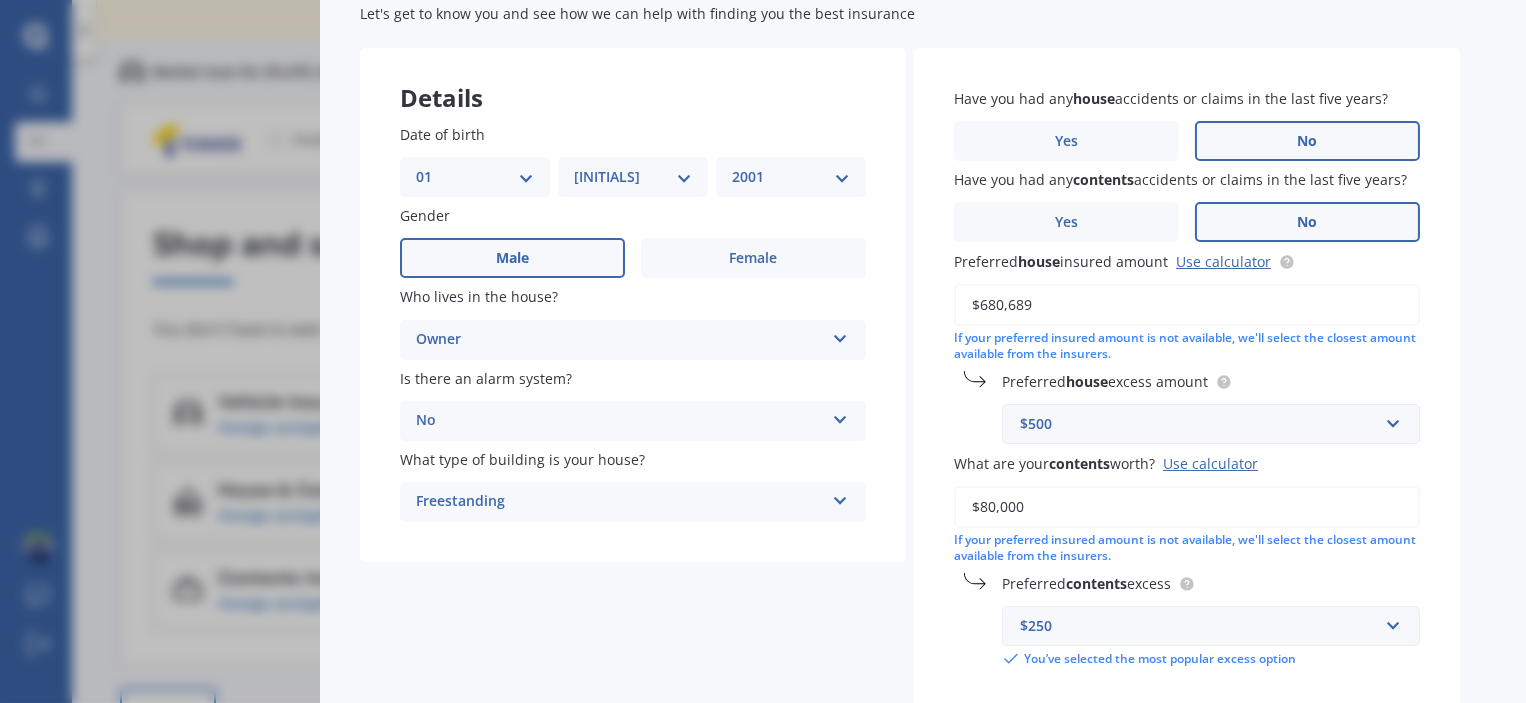 type on "$80,000" 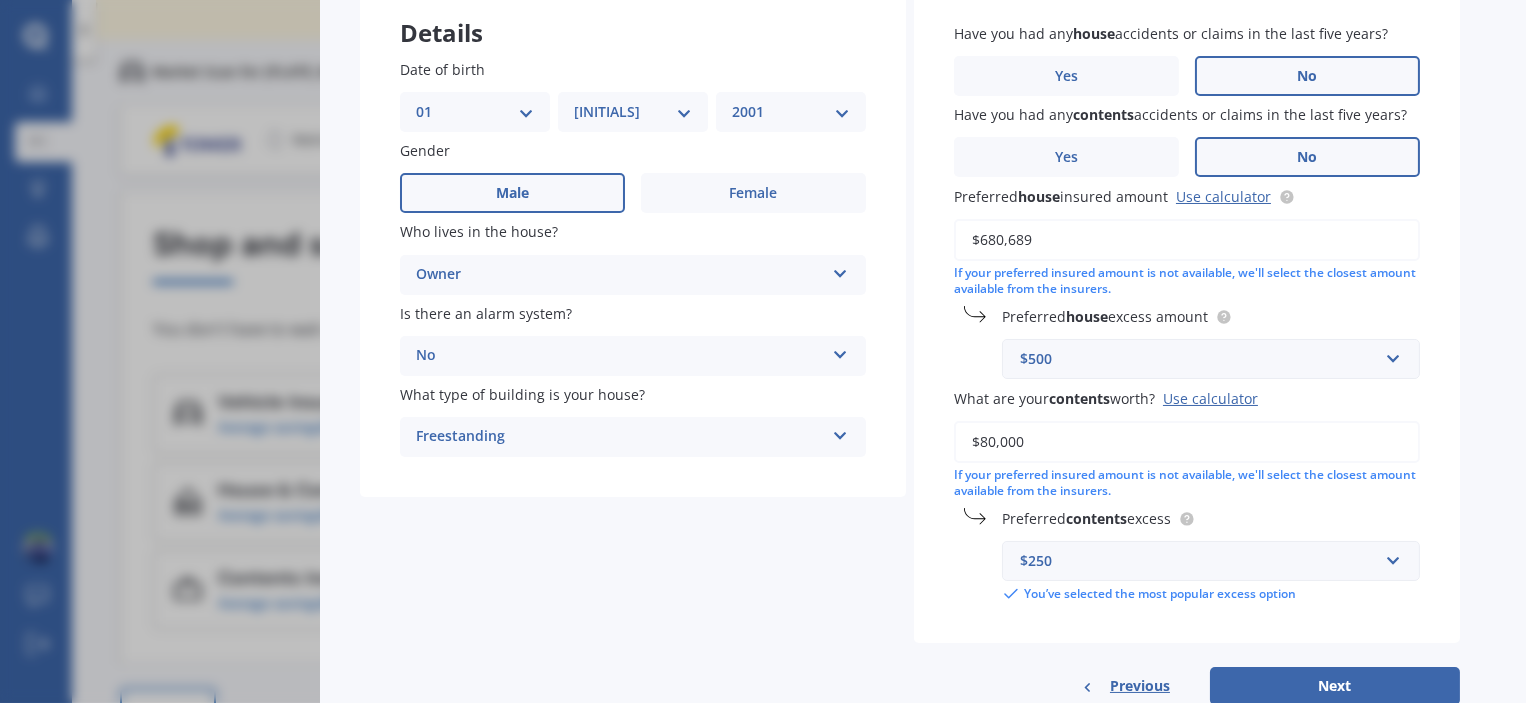 scroll, scrollTop: 200, scrollLeft: 0, axis: vertical 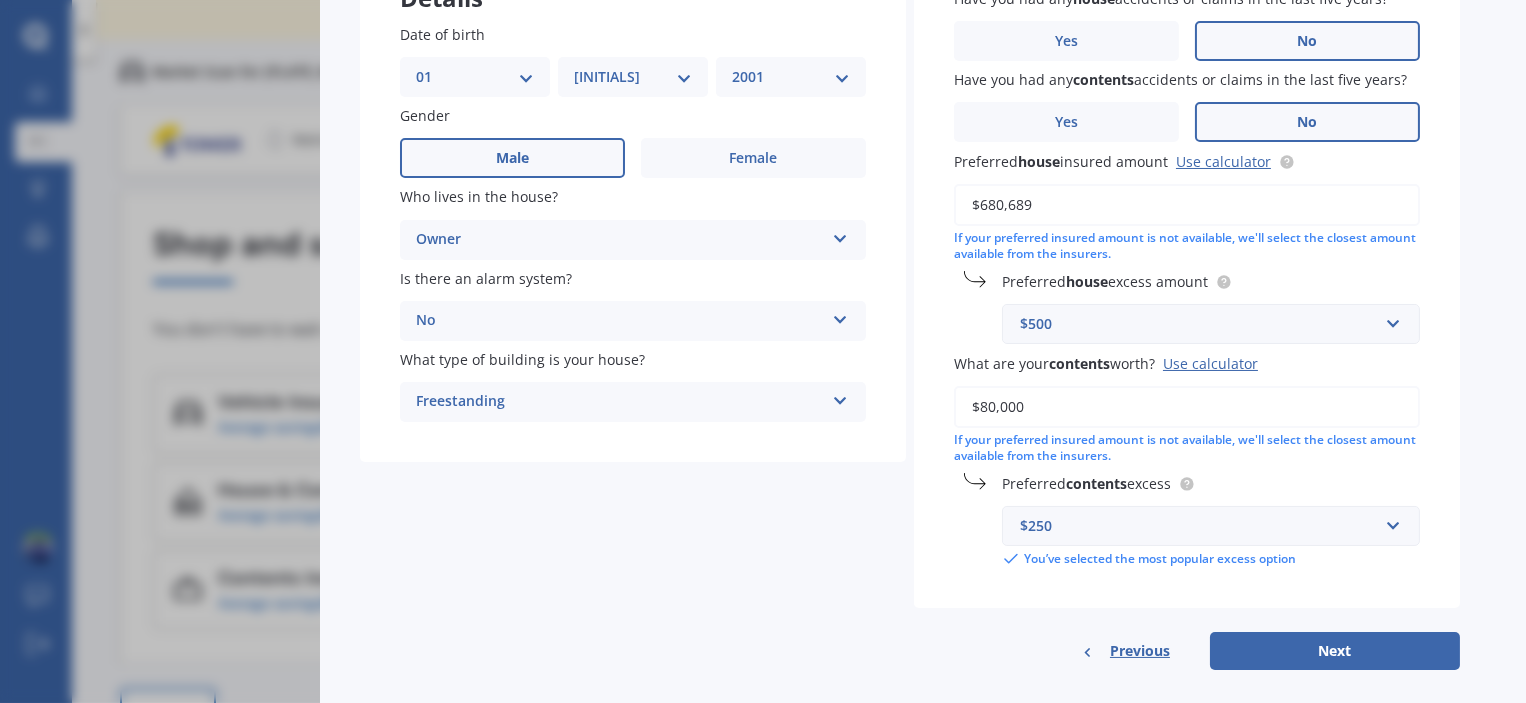 click on "$250" at bounding box center (1199, 324) 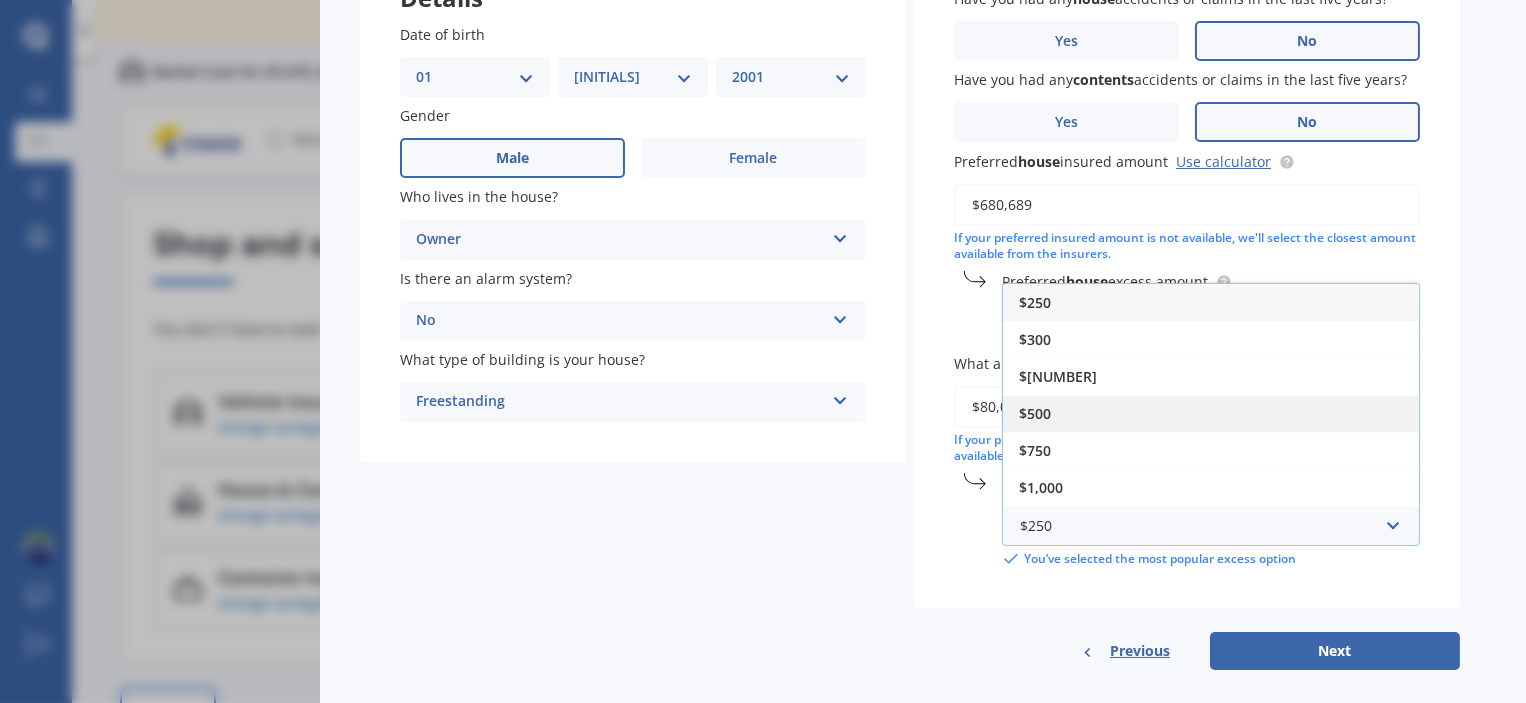 click on "$500" at bounding box center [1211, 413] 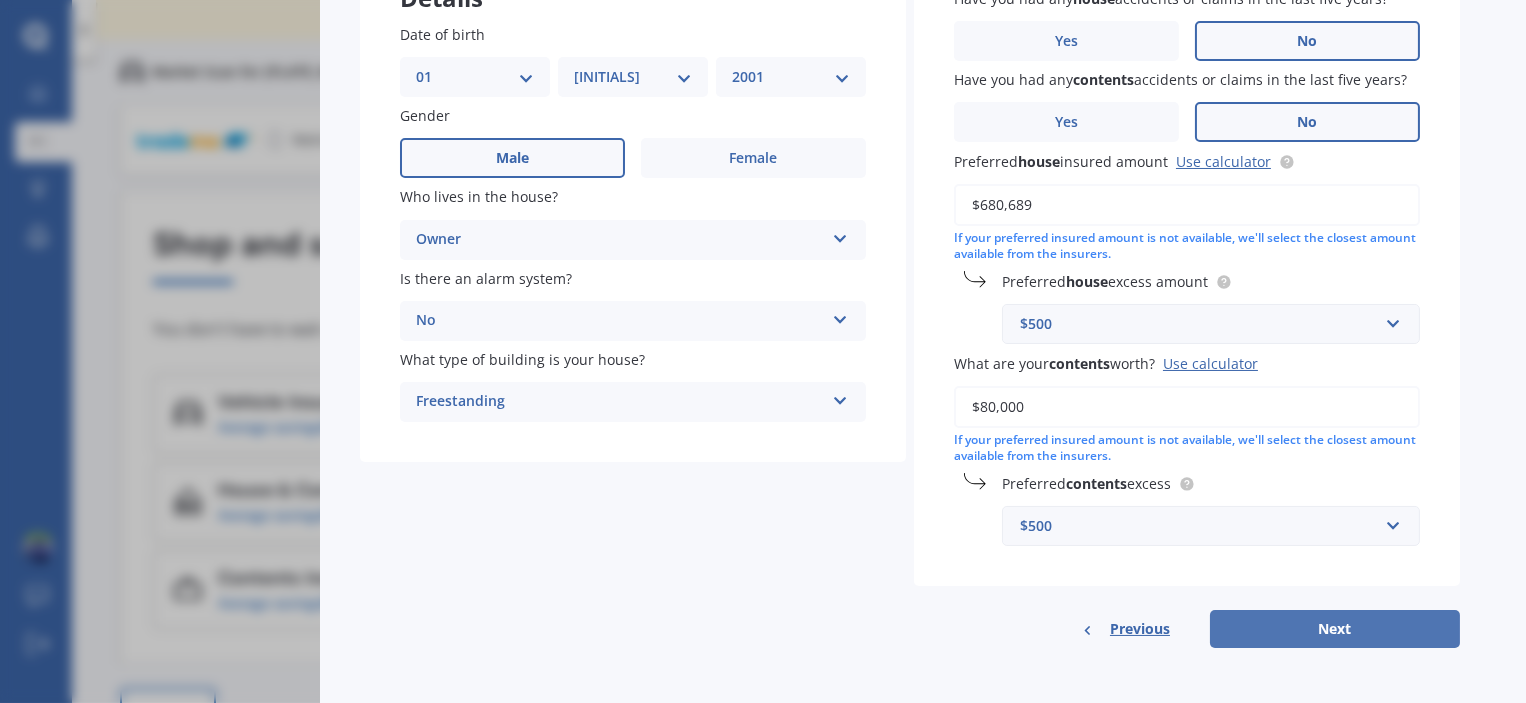 click on "Next" at bounding box center (1335, 629) 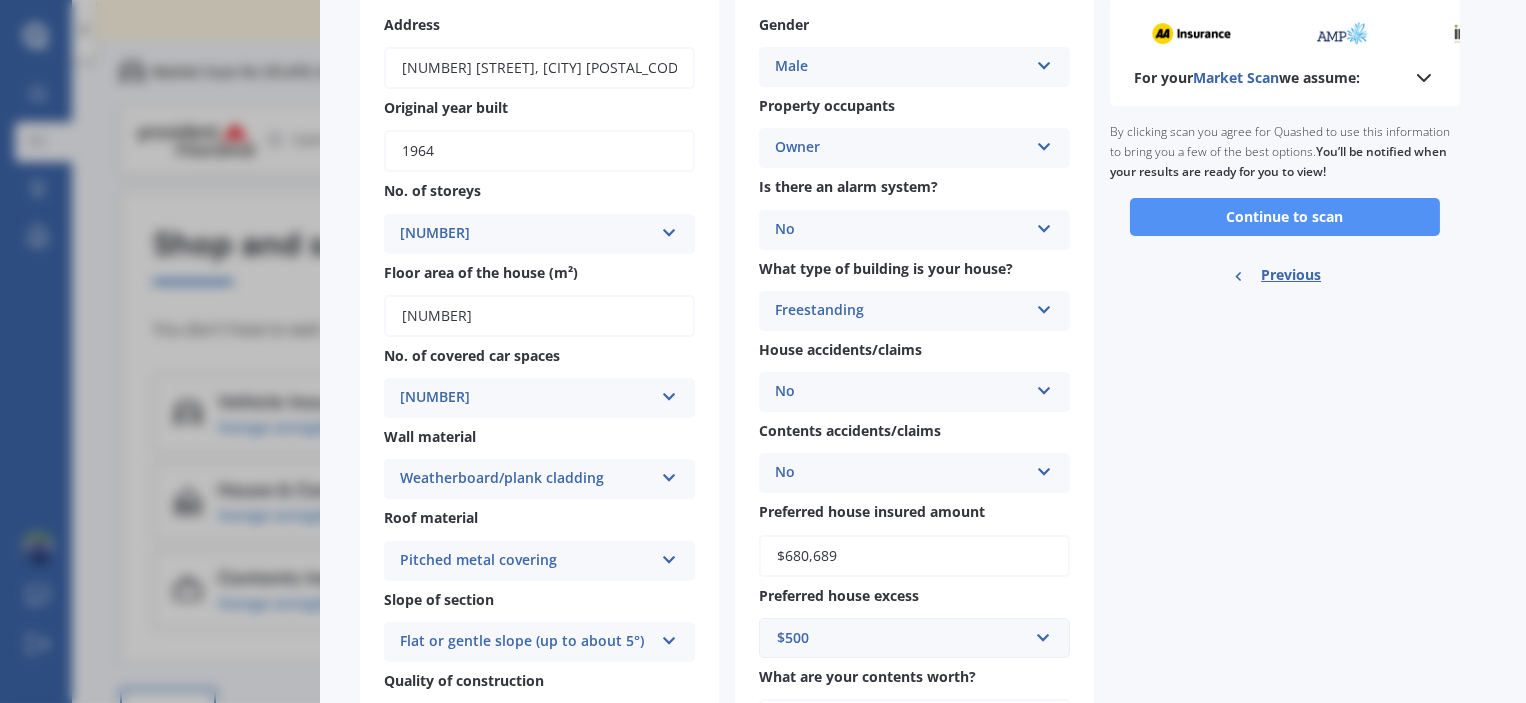scroll, scrollTop: 0, scrollLeft: 0, axis: both 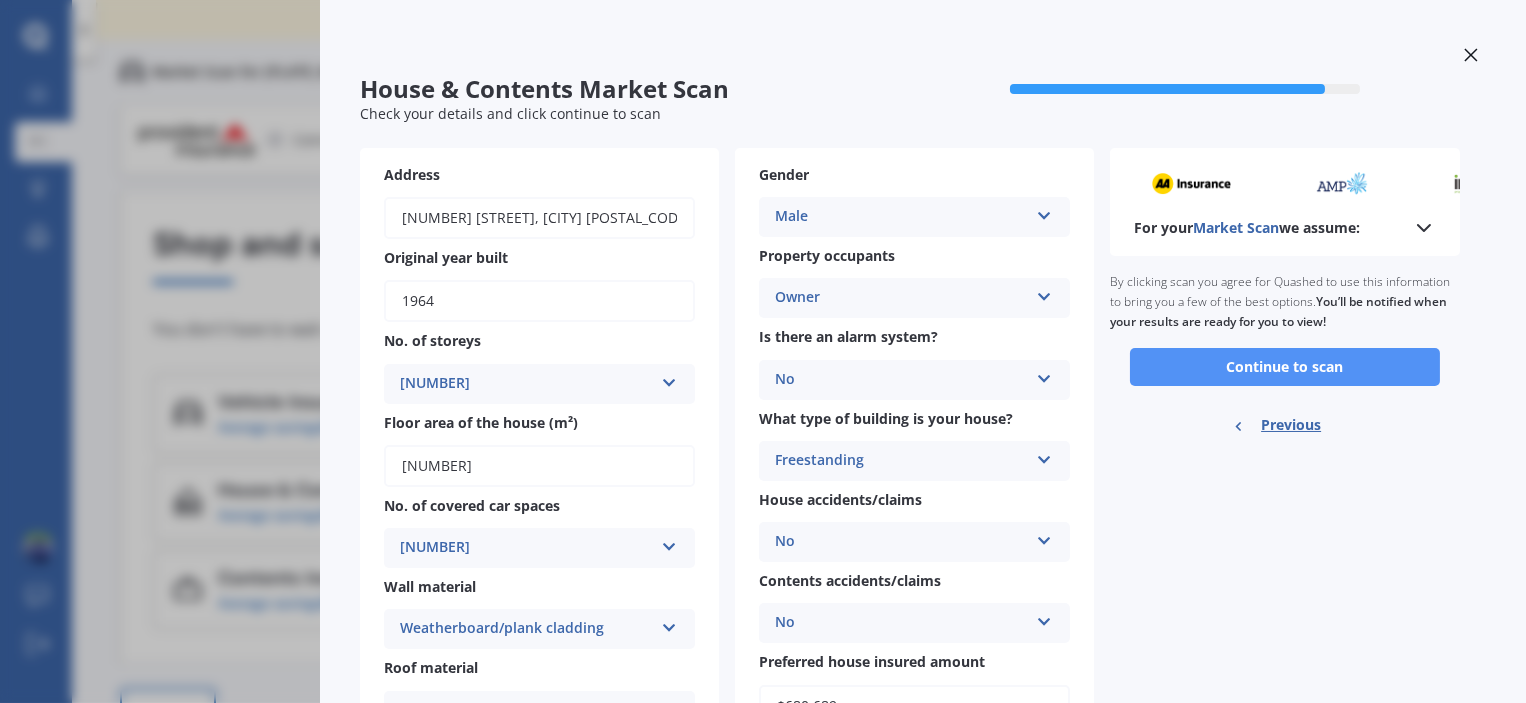 click on "Continue to scan" at bounding box center (1285, 367) 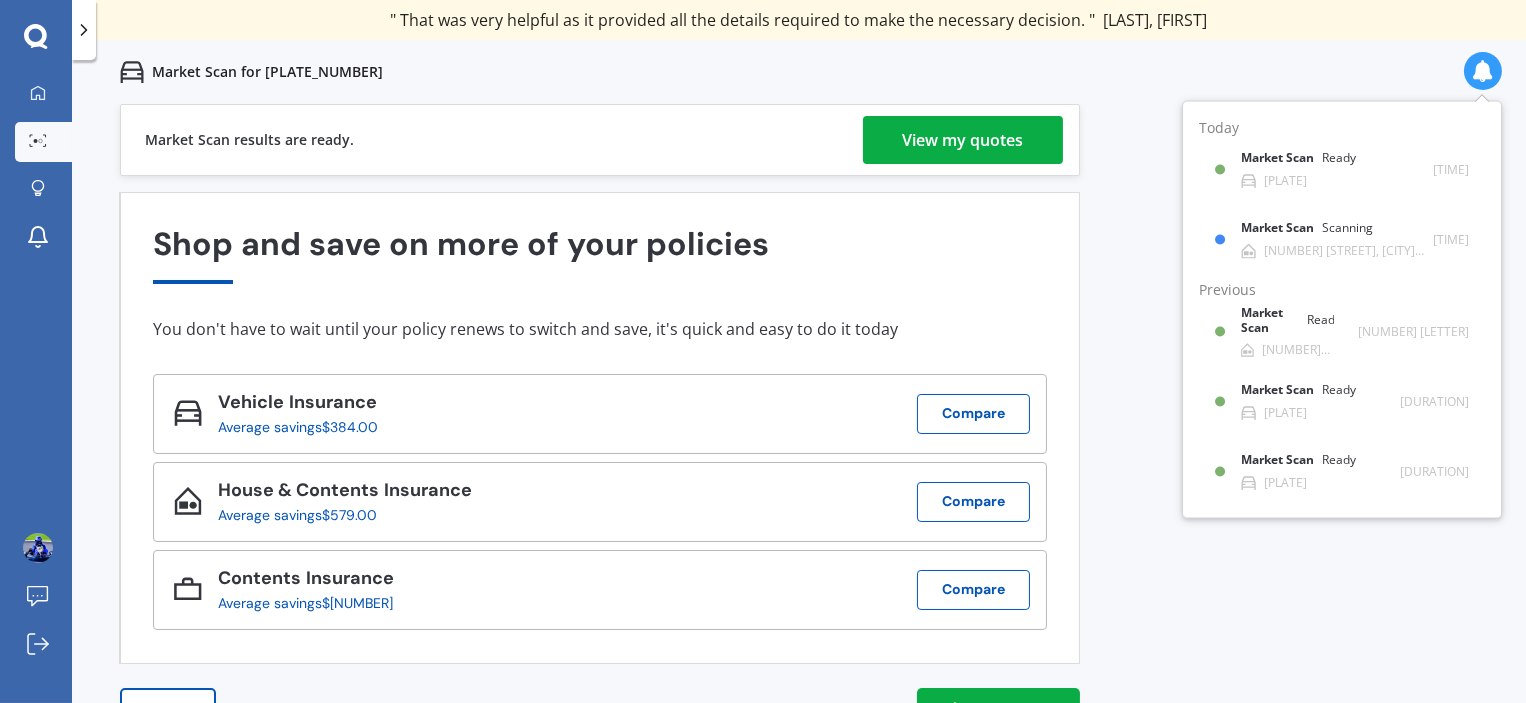 click on "View my quotes" at bounding box center [963, 140] 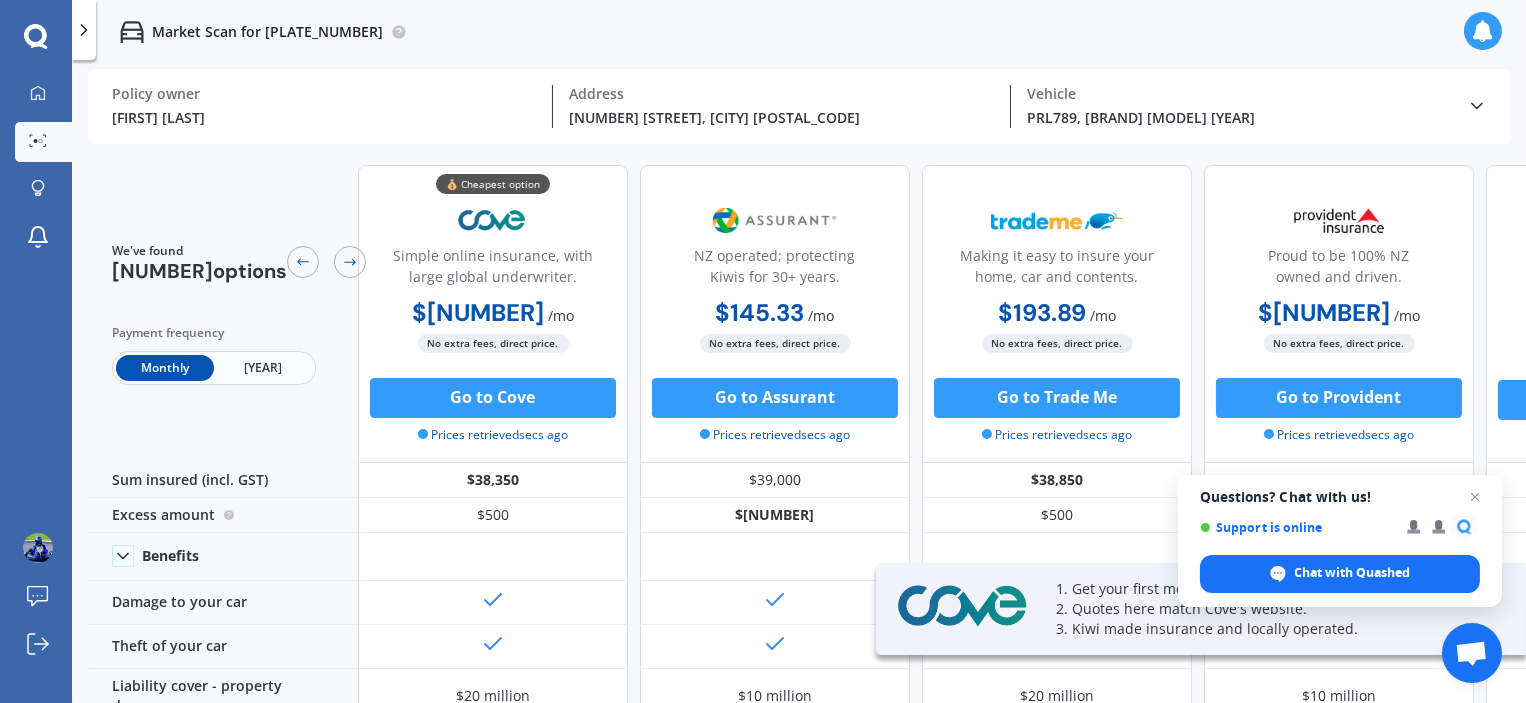 click on "[YEAR]" at bounding box center [263, 368] 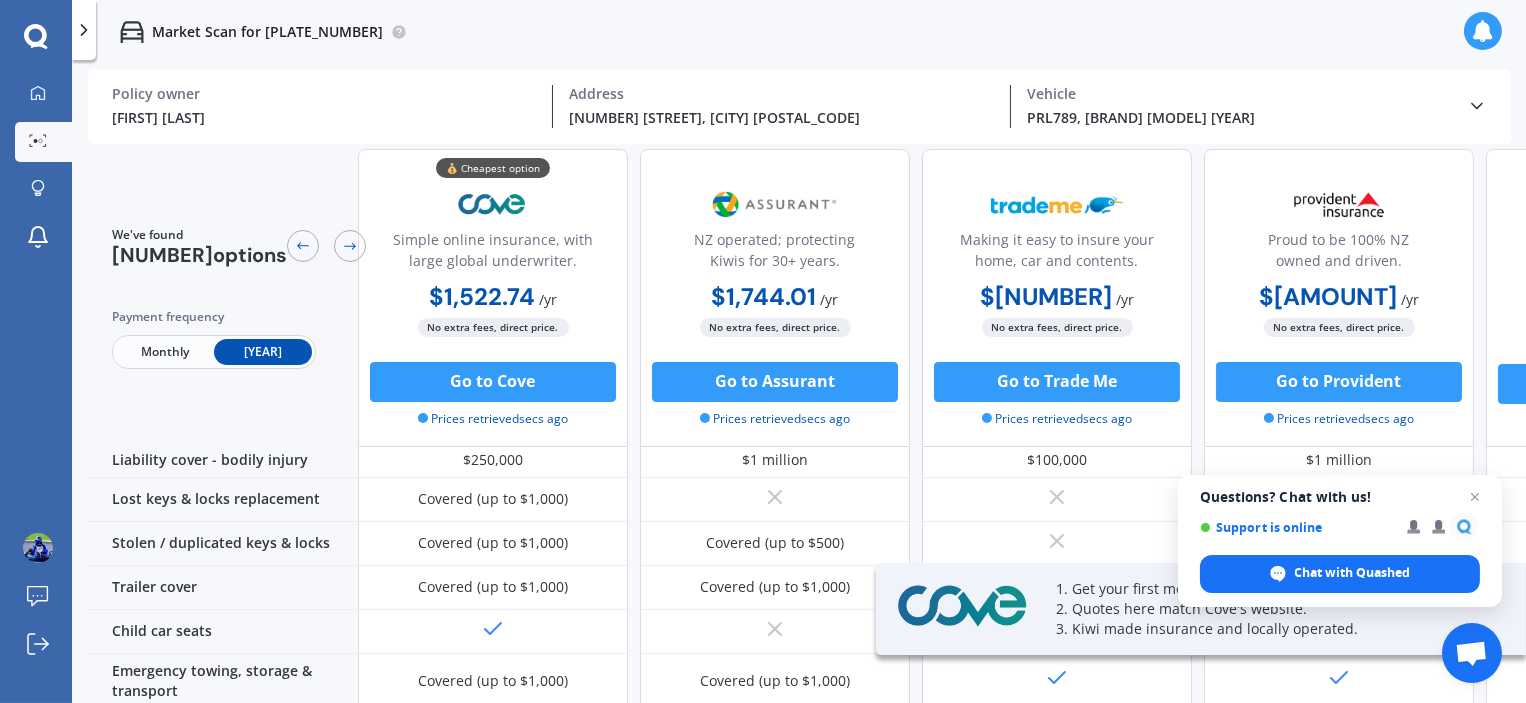 scroll, scrollTop: 0, scrollLeft: 0, axis: both 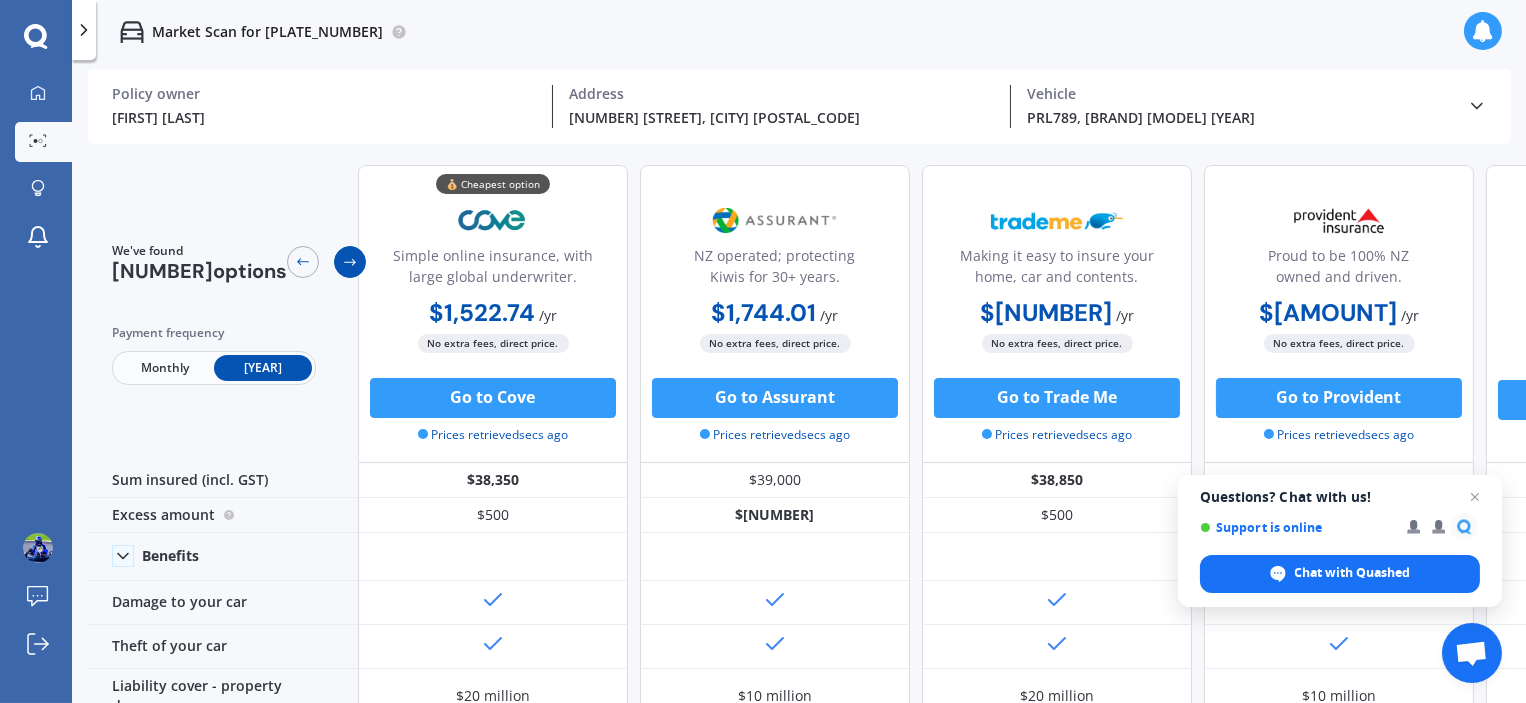 click at bounding box center (350, 262) 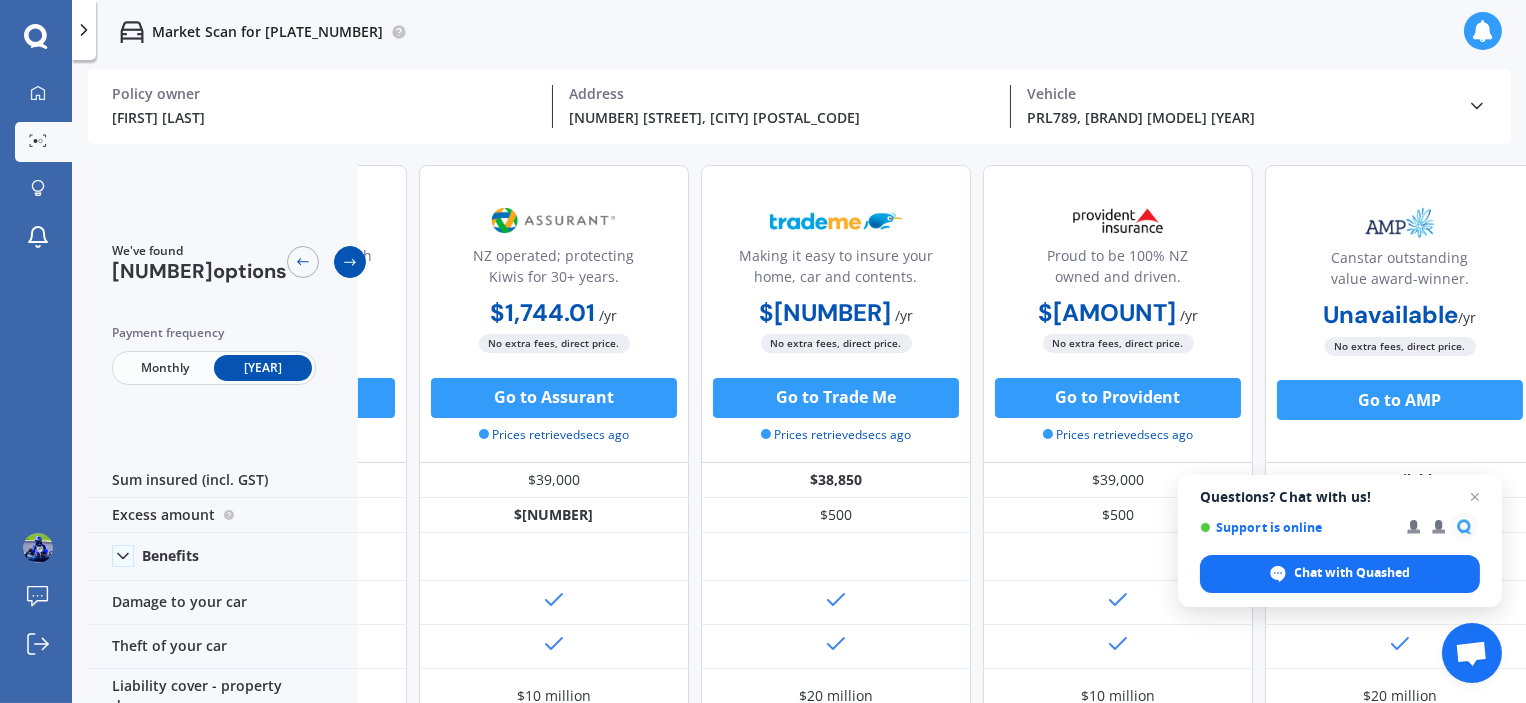 scroll, scrollTop: 0, scrollLeft: 239, axis: horizontal 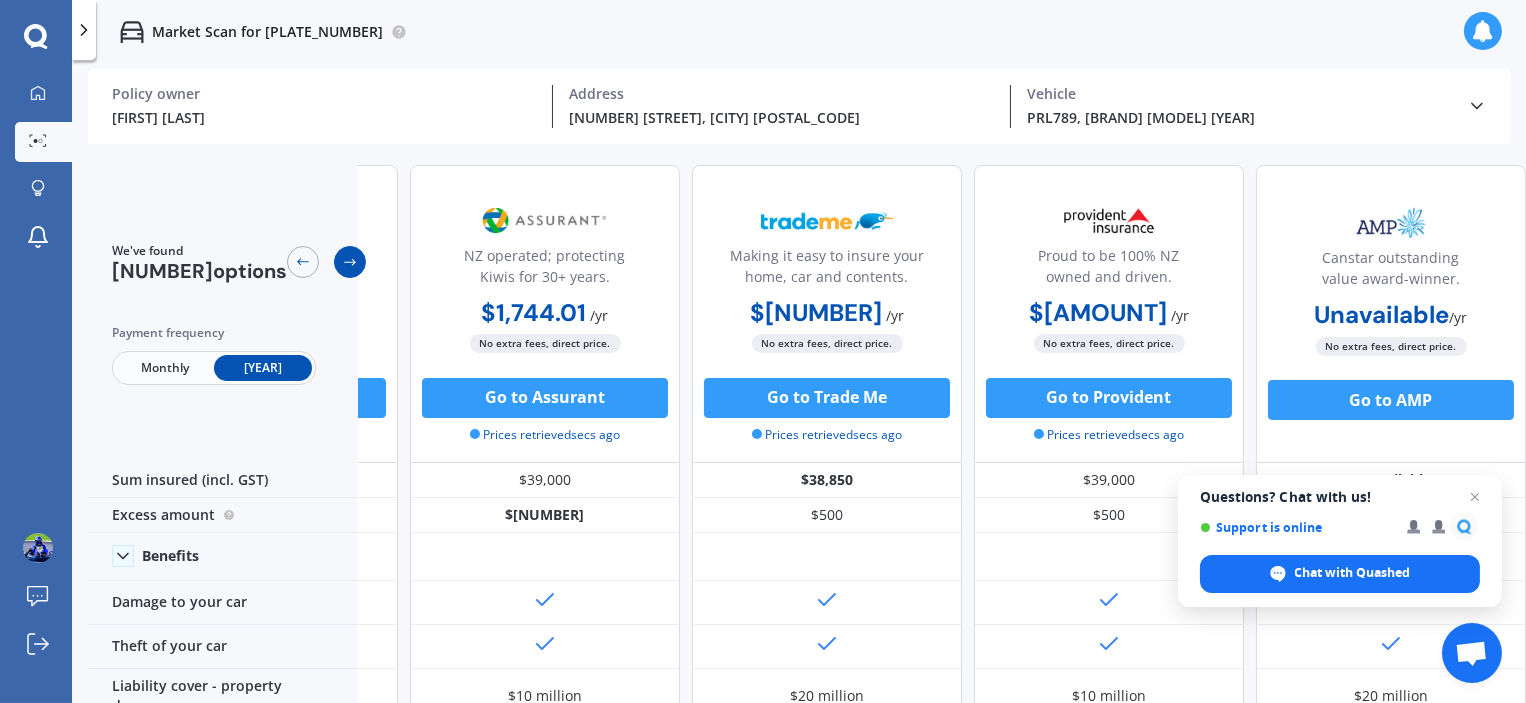 click at bounding box center [350, 262] 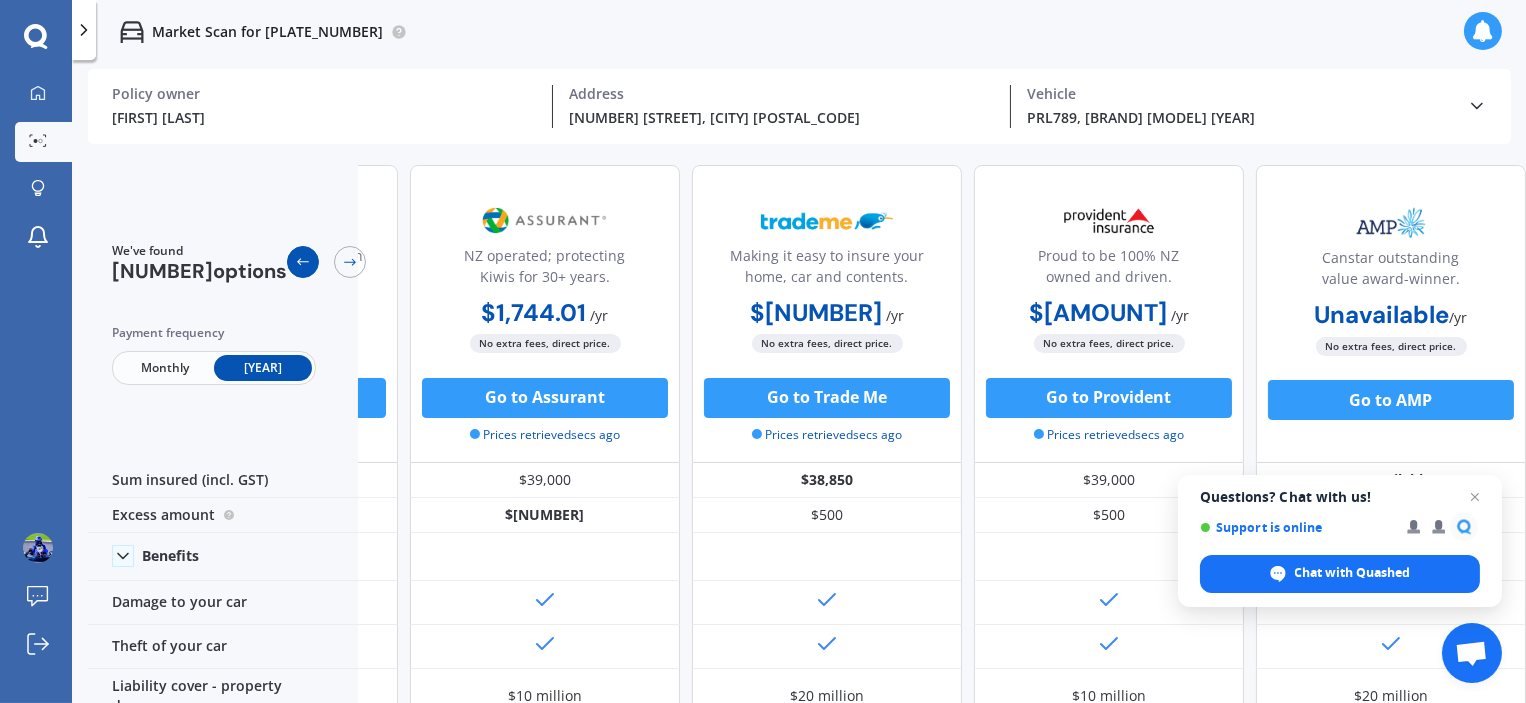 click at bounding box center (303, 262) 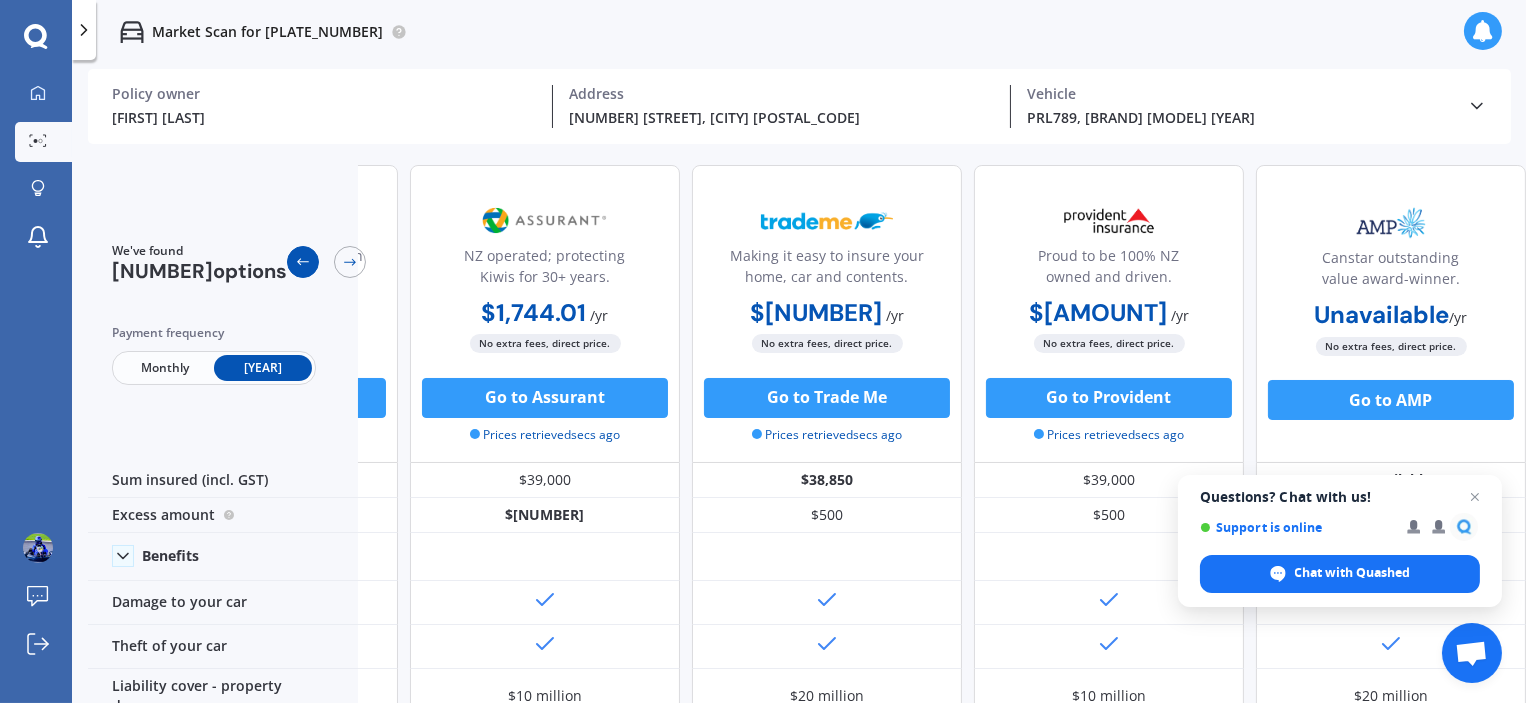 scroll, scrollTop: 0, scrollLeft: 135, axis: horizontal 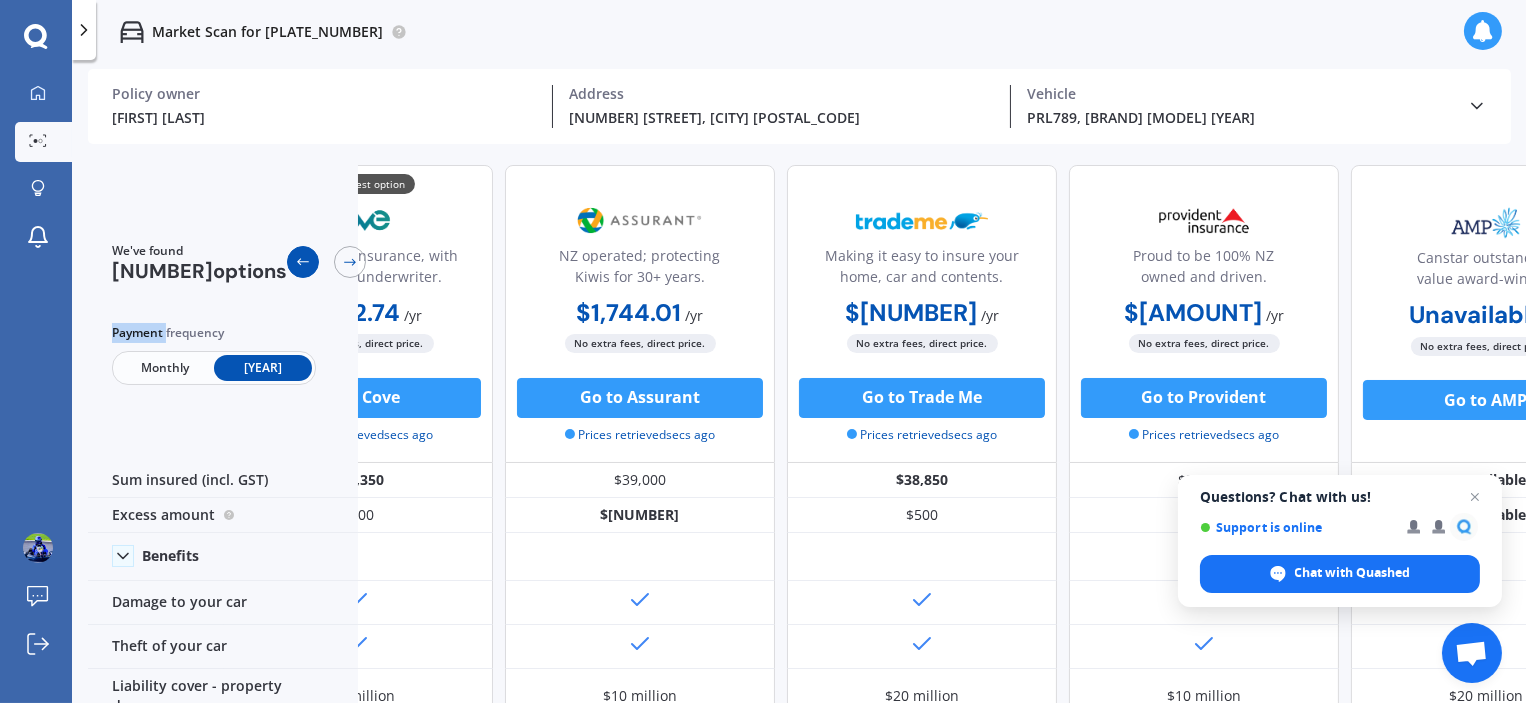 click at bounding box center (303, 262) 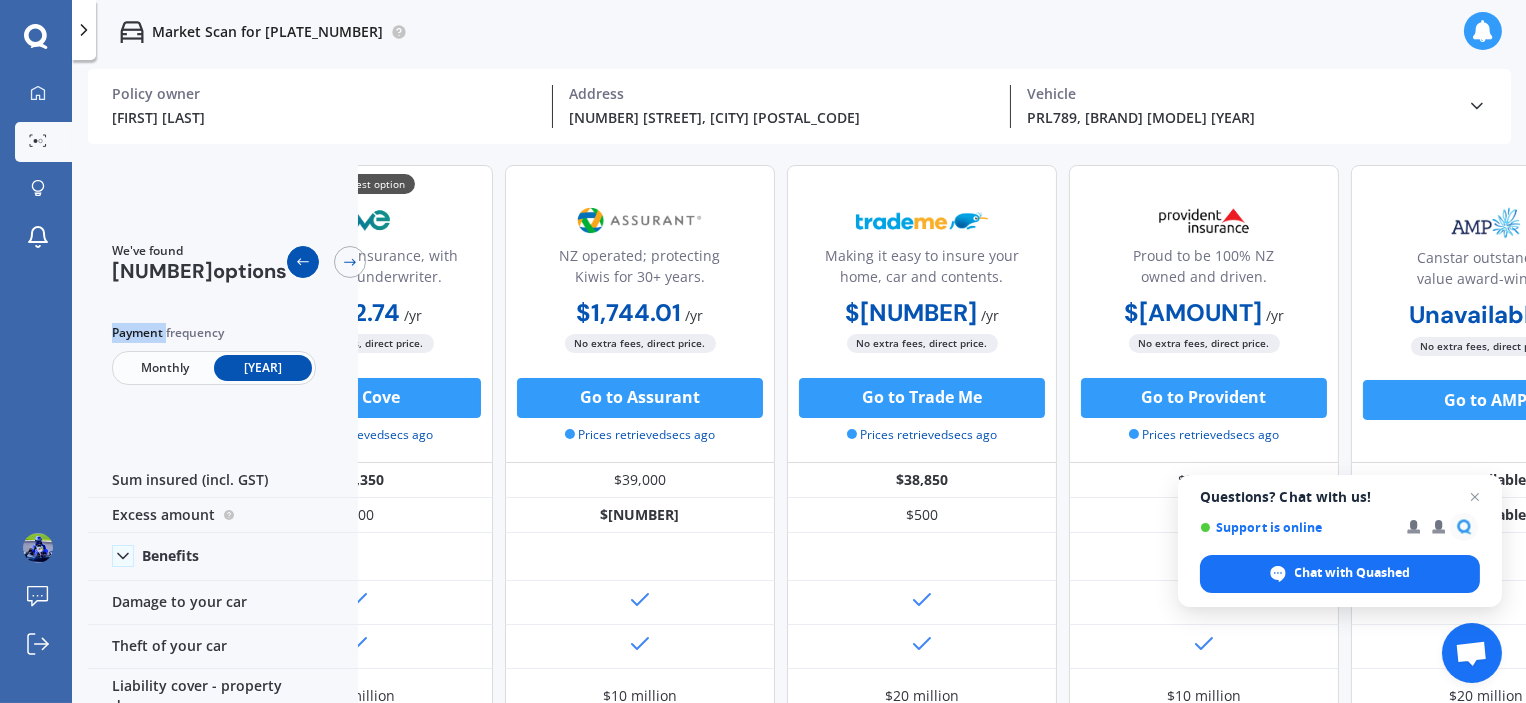 scroll, scrollTop: 0, scrollLeft: 0, axis: both 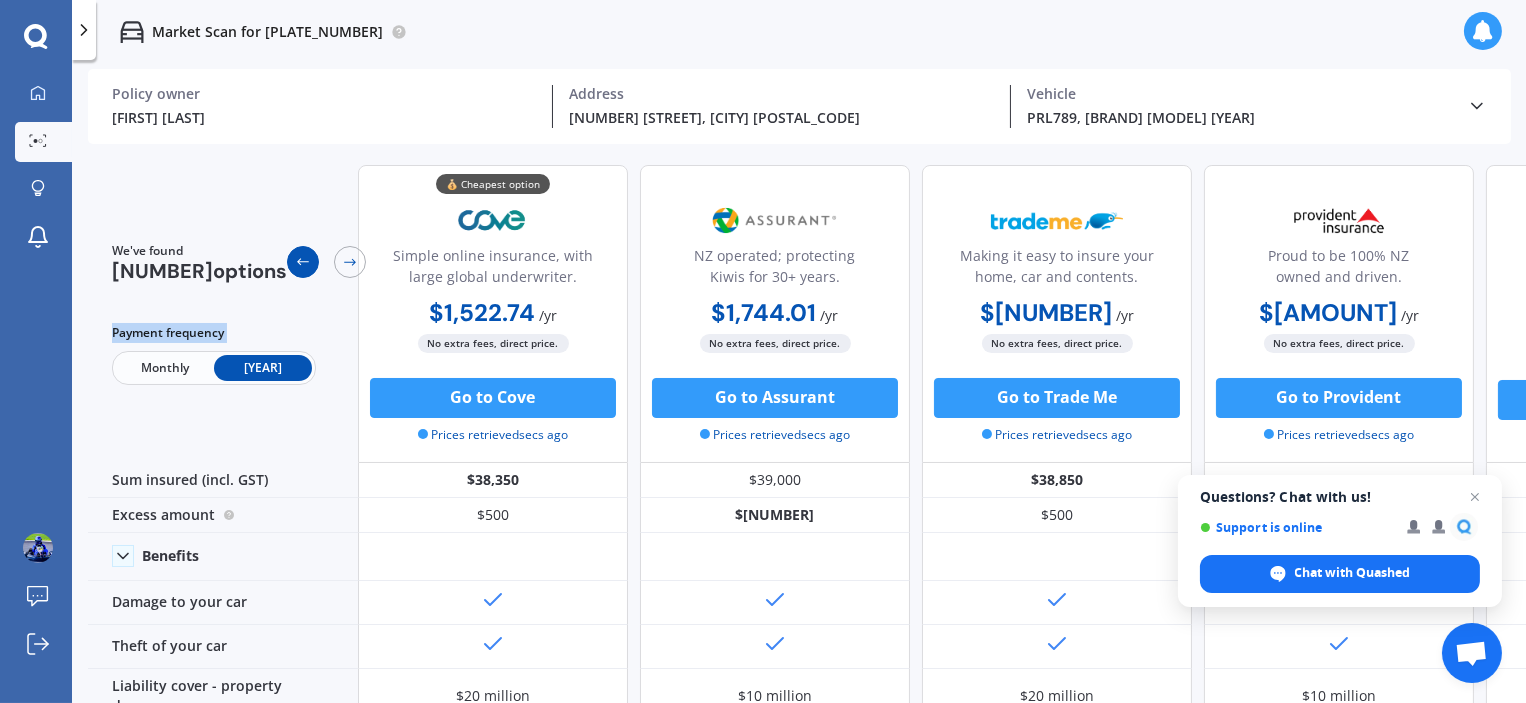click at bounding box center (303, 262) 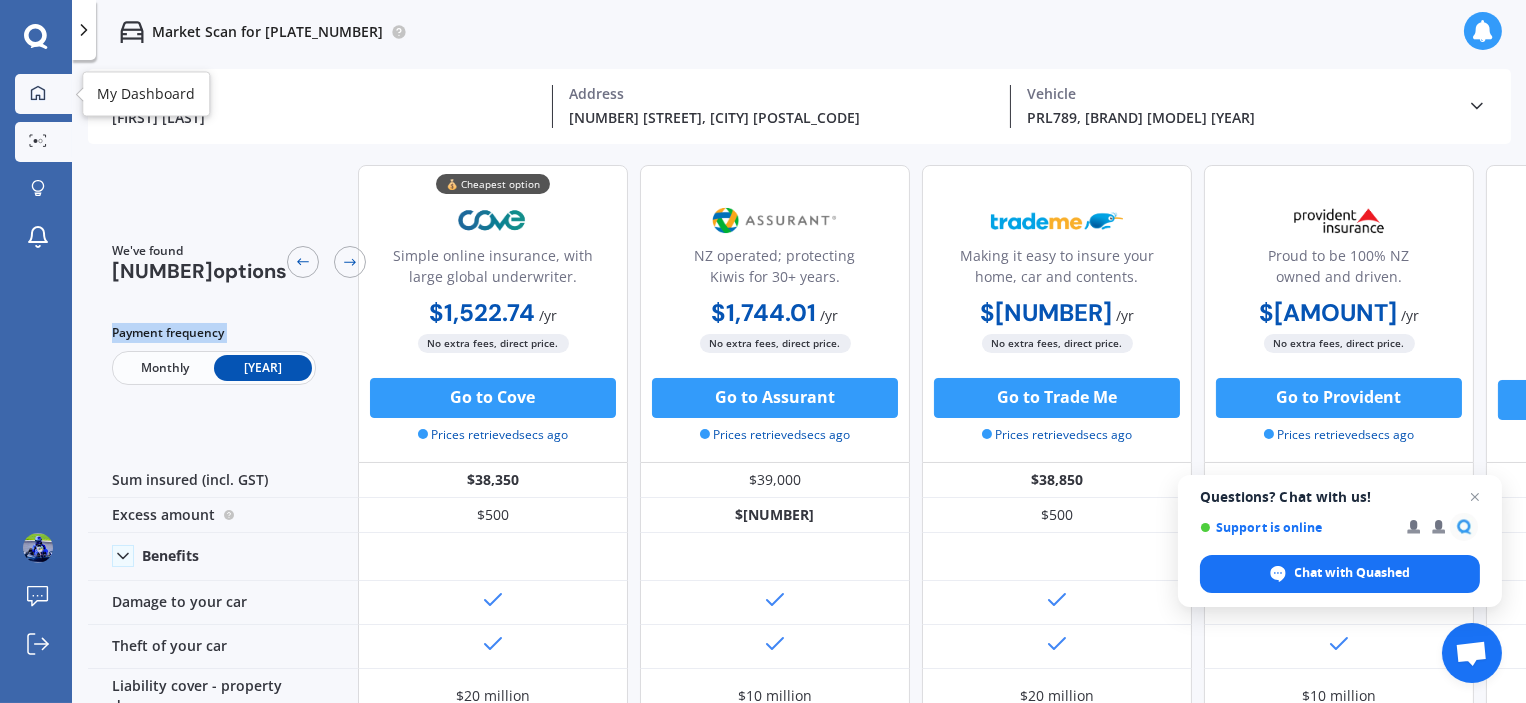 click at bounding box center [38, 92] 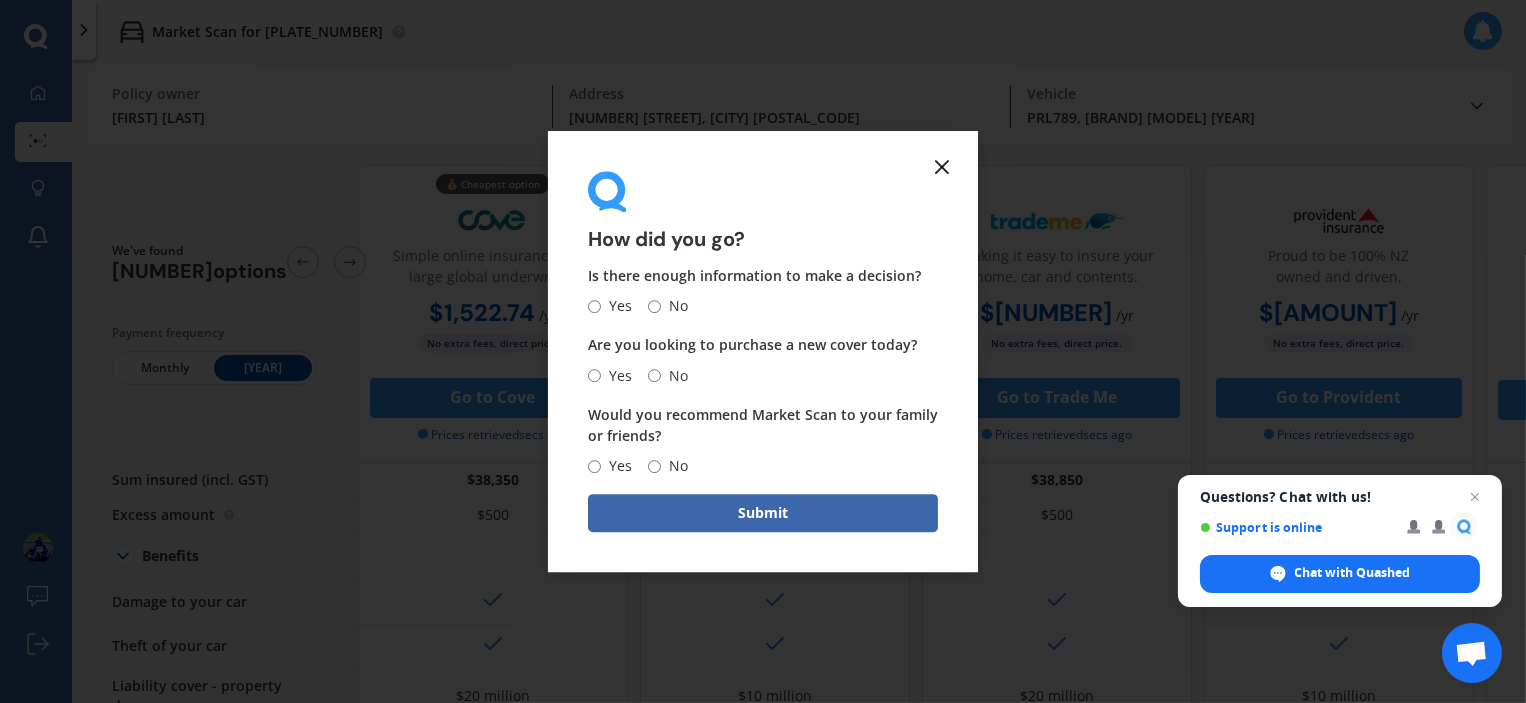 click at bounding box center [942, 167] 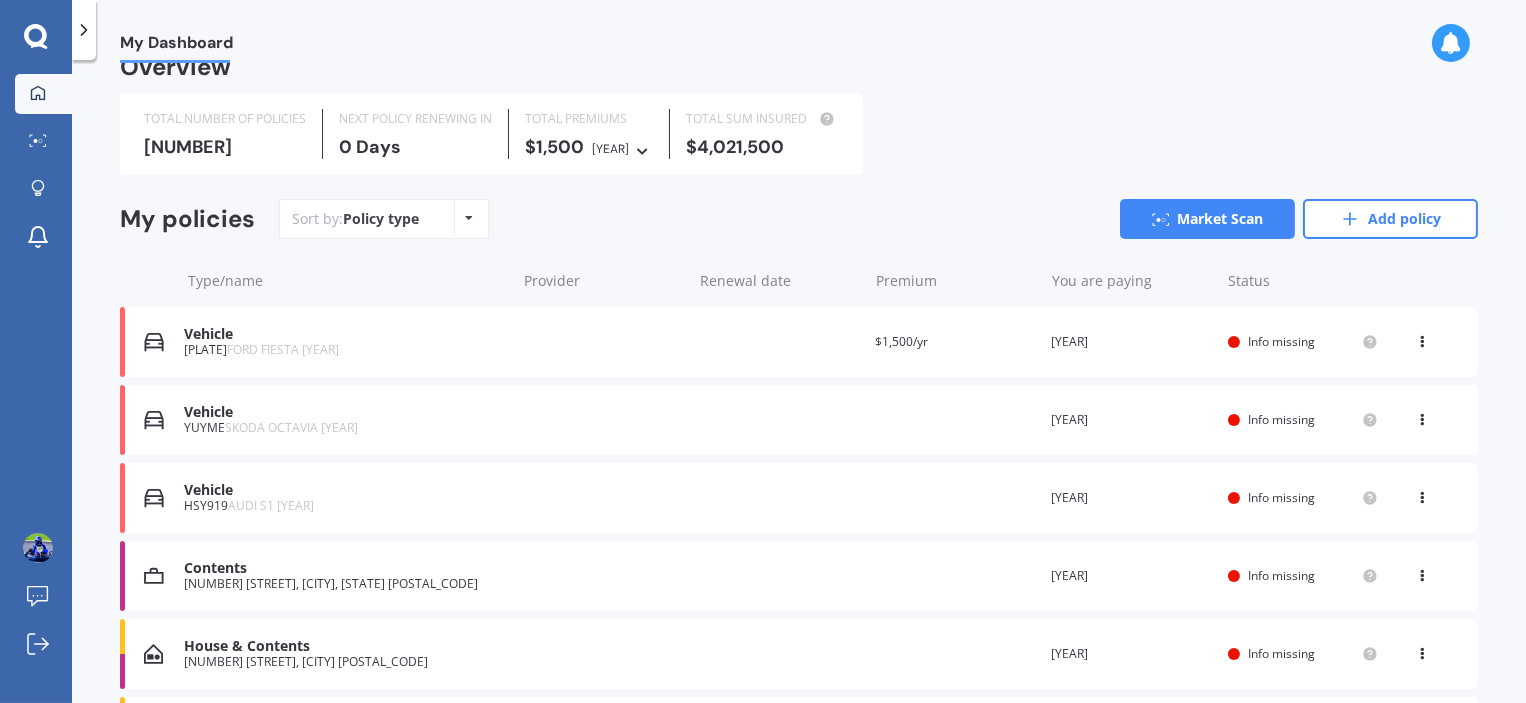 scroll, scrollTop: 0, scrollLeft: 0, axis: both 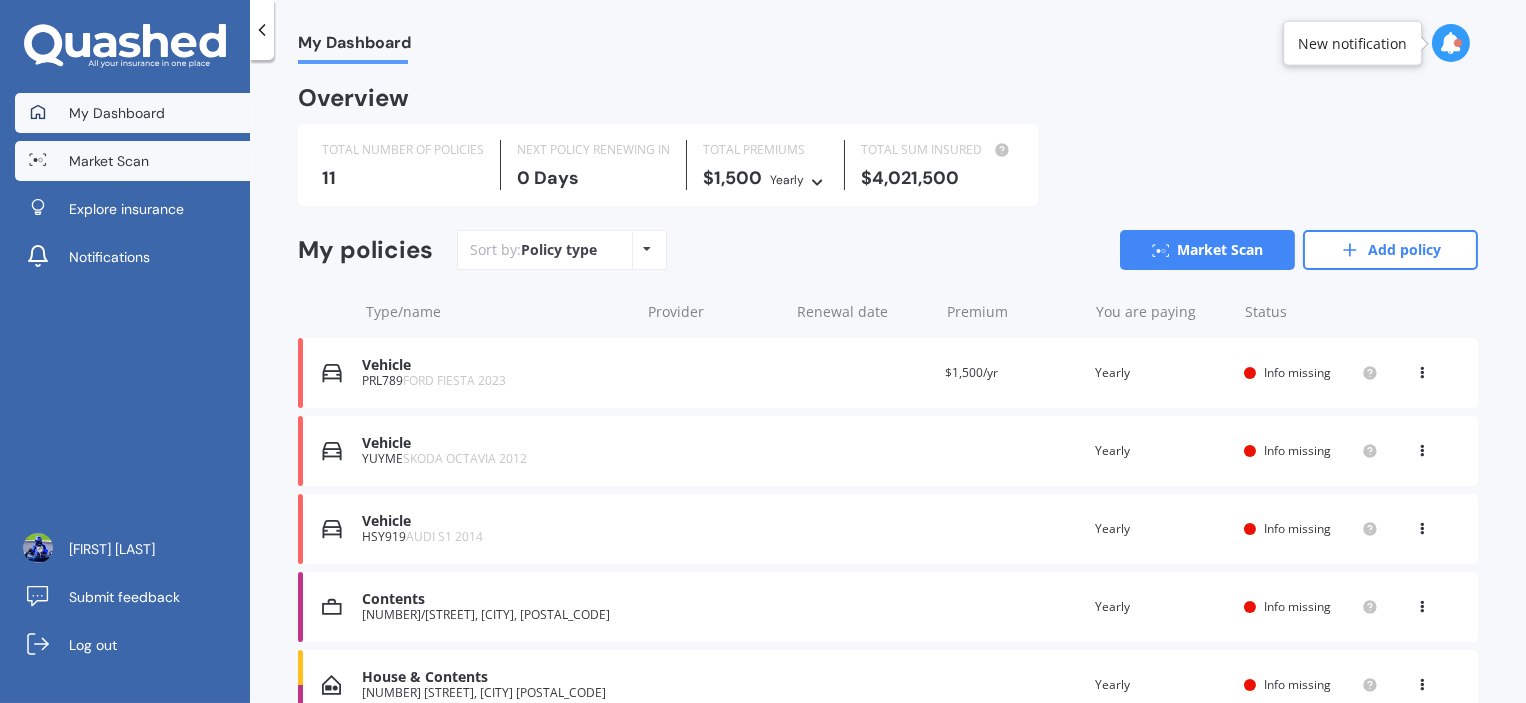 click on "Market Scan" at bounding box center (109, 161) 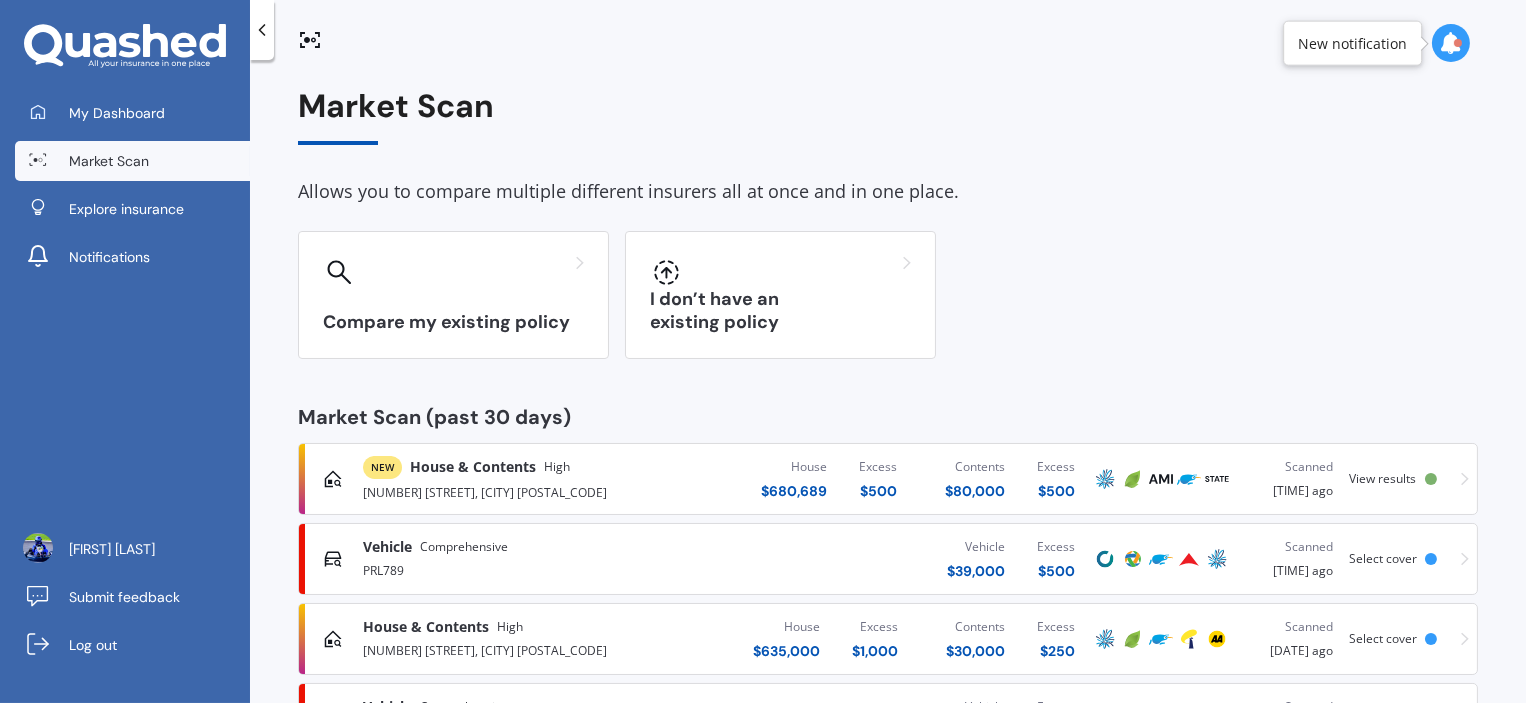 click on "NEW House & Contents High" at bounding box center [535, 467] 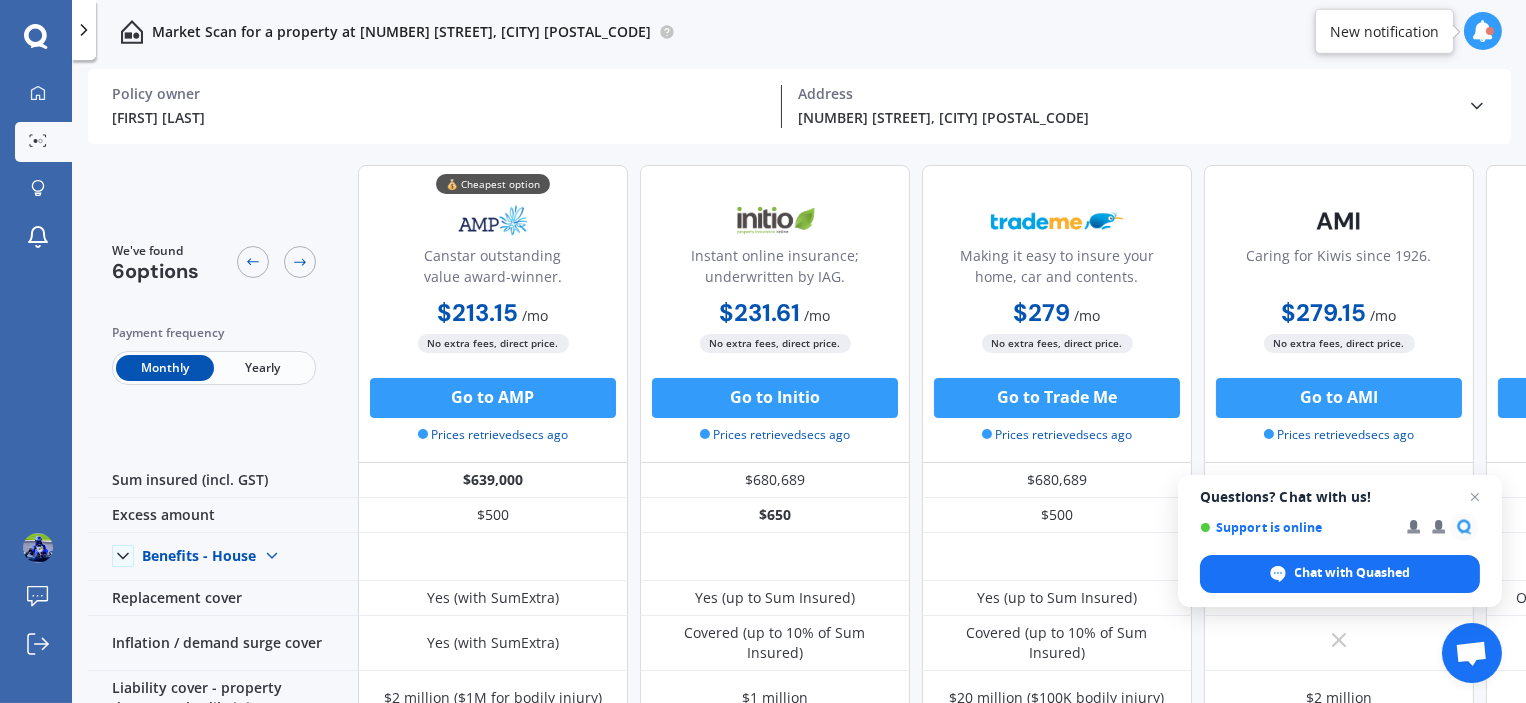 scroll, scrollTop: 100, scrollLeft: 0, axis: vertical 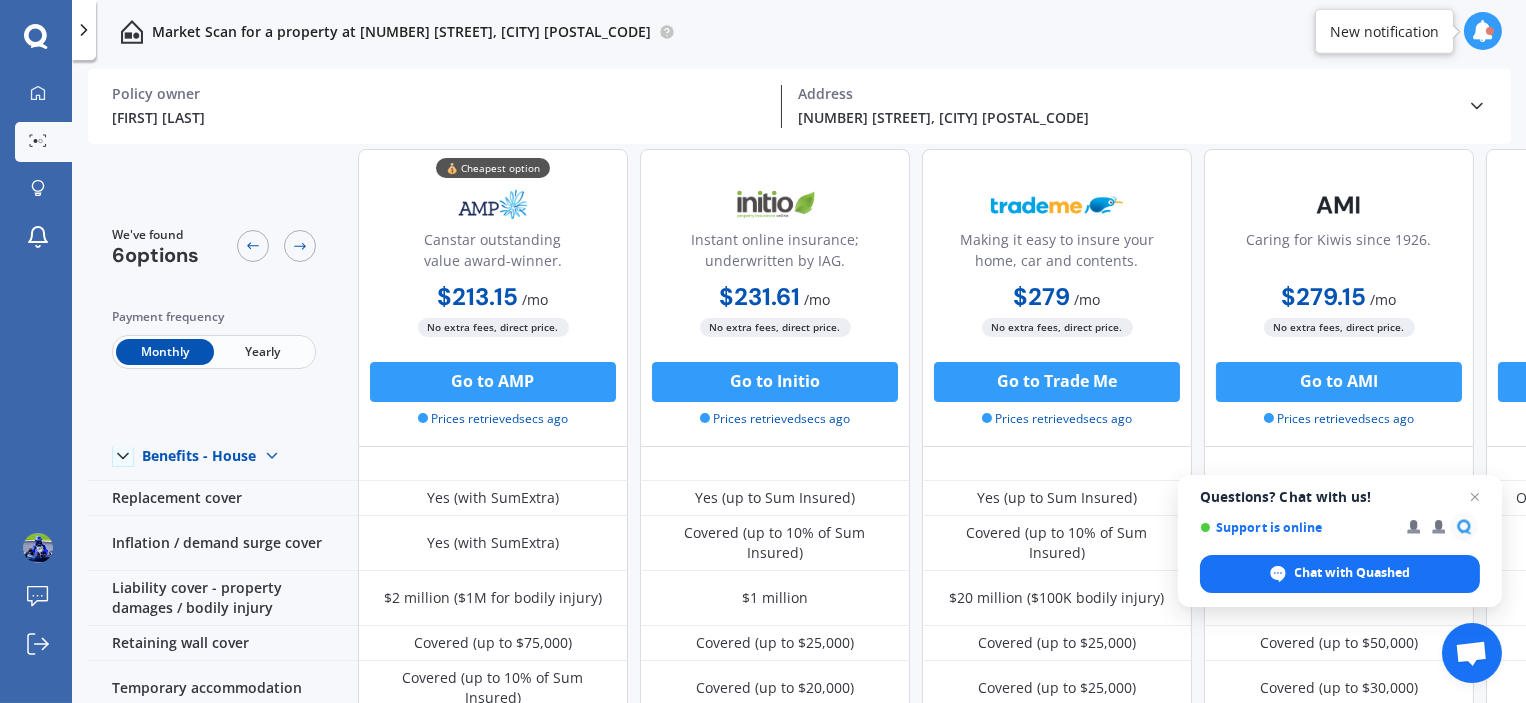 click on "[YEAR]" at bounding box center (263, 352) 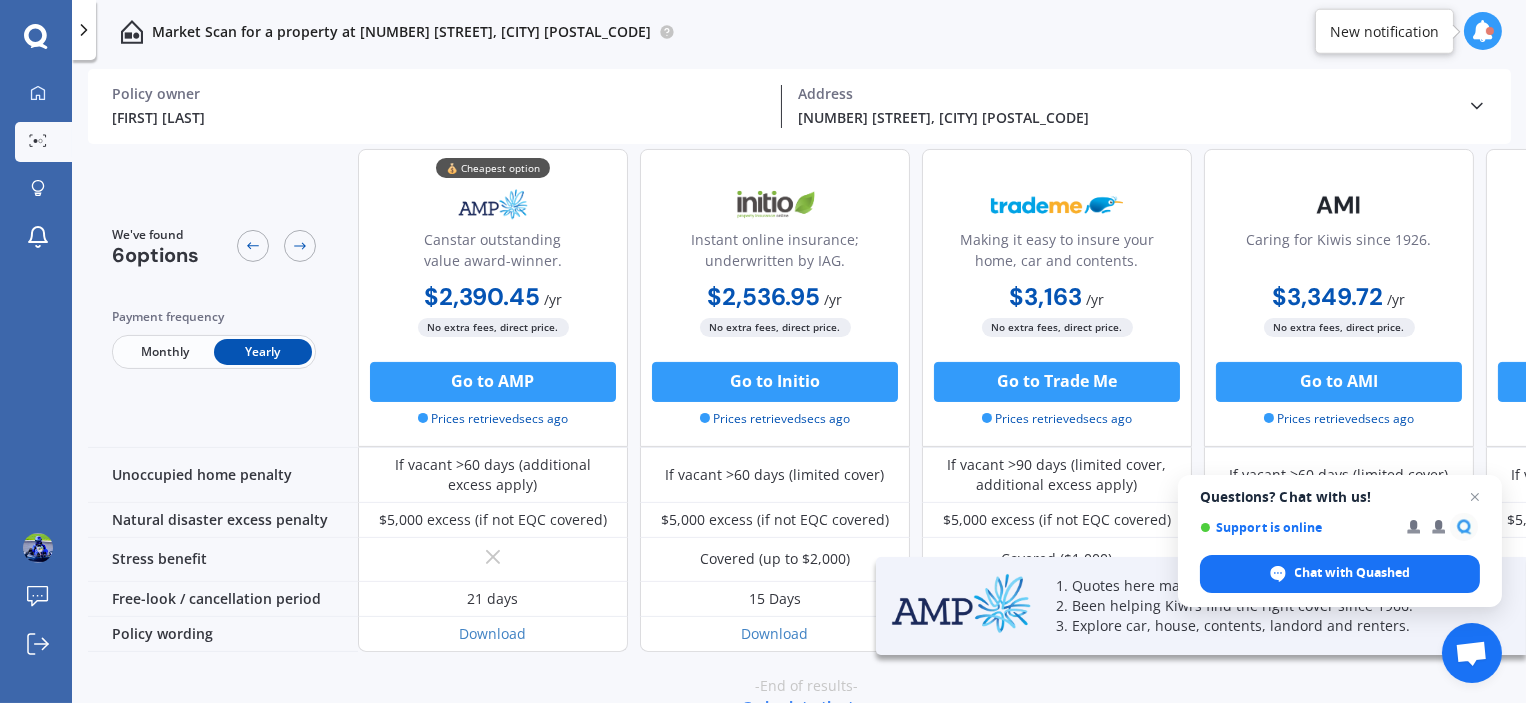 scroll, scrollTop: 2, scrollLeft: 0, axis: vertical 